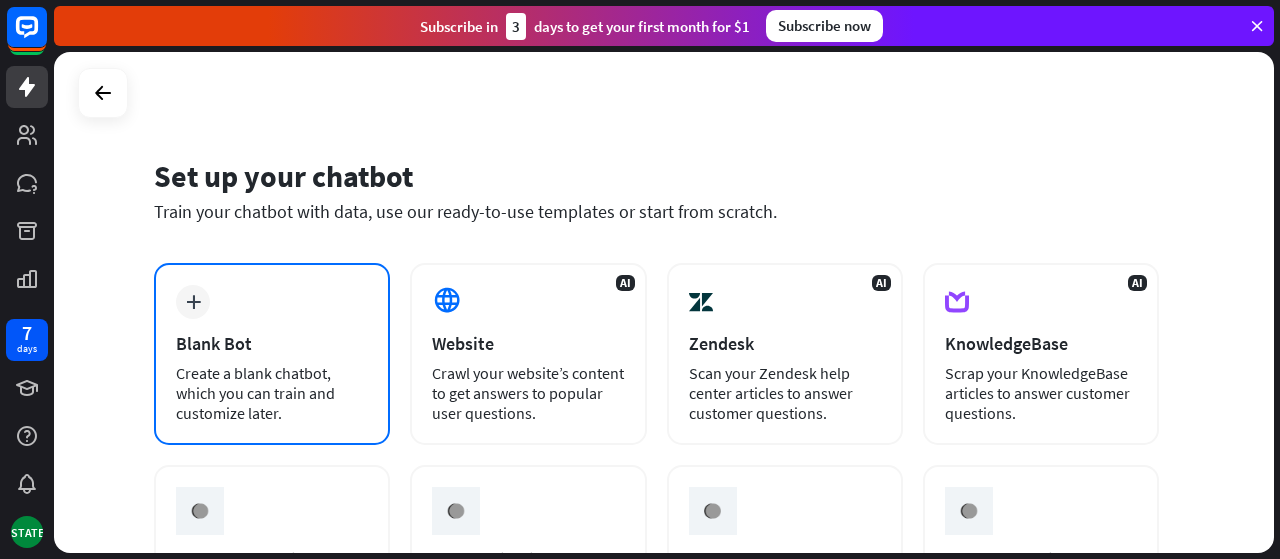 scroll, scrollTop: 0, scrollLeft: 0, axis: both 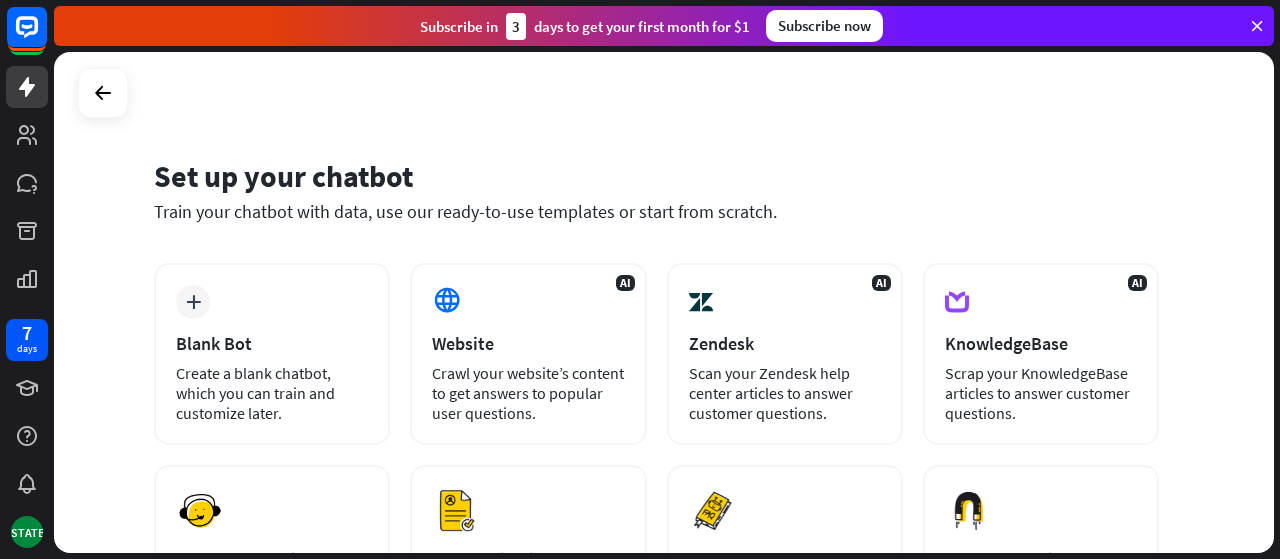 drag, startPoint x: 1275, startPoint y: 208, endPoint x: 1274, endPoint y: 260, distance: 52.009613 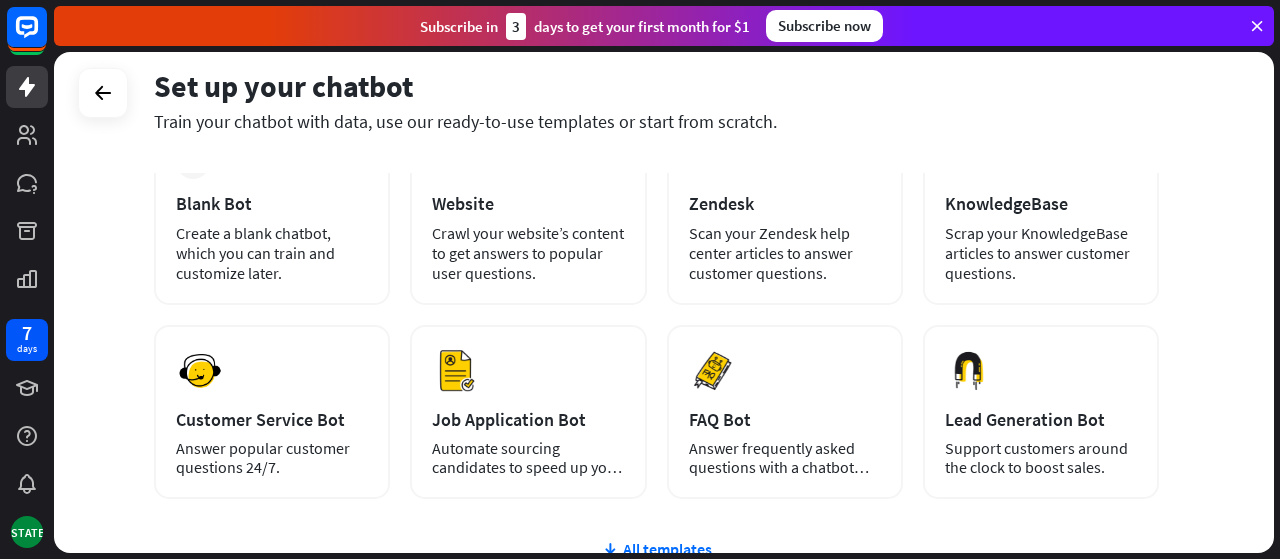 scroll, scrollTop: 138, scrollLeft: 0, axis: vertical 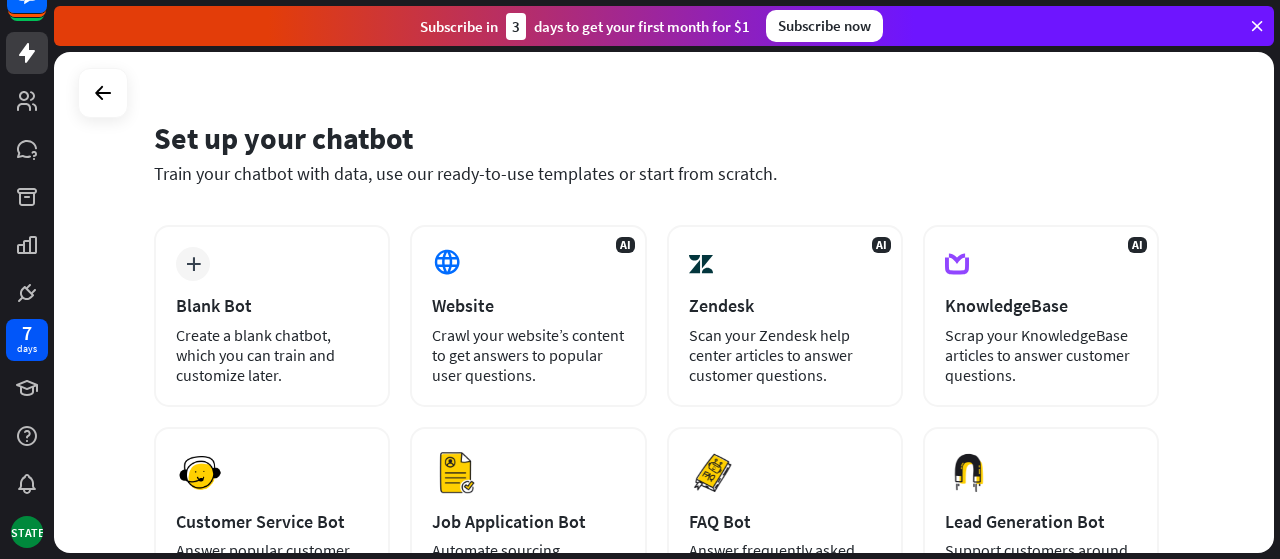 drag, startPoint x: 1279, startPoint y: 93, endPoint x: 1274, endPoint y: 124, distance: 31.400637 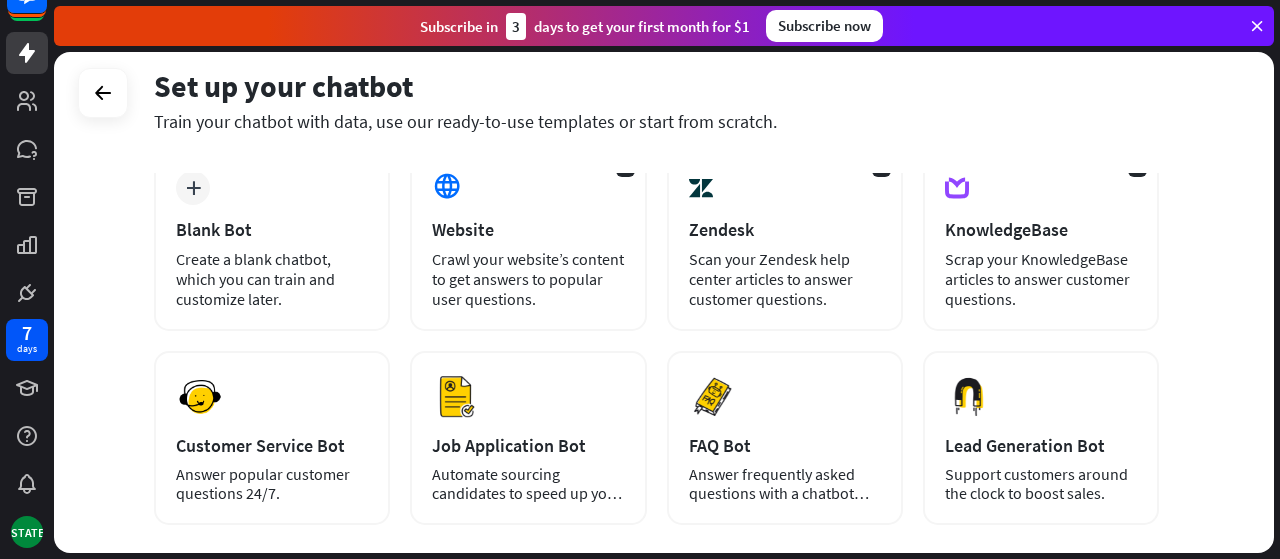 scroll, scrollTop: 149, scrollLeft: 0, axis: vertical 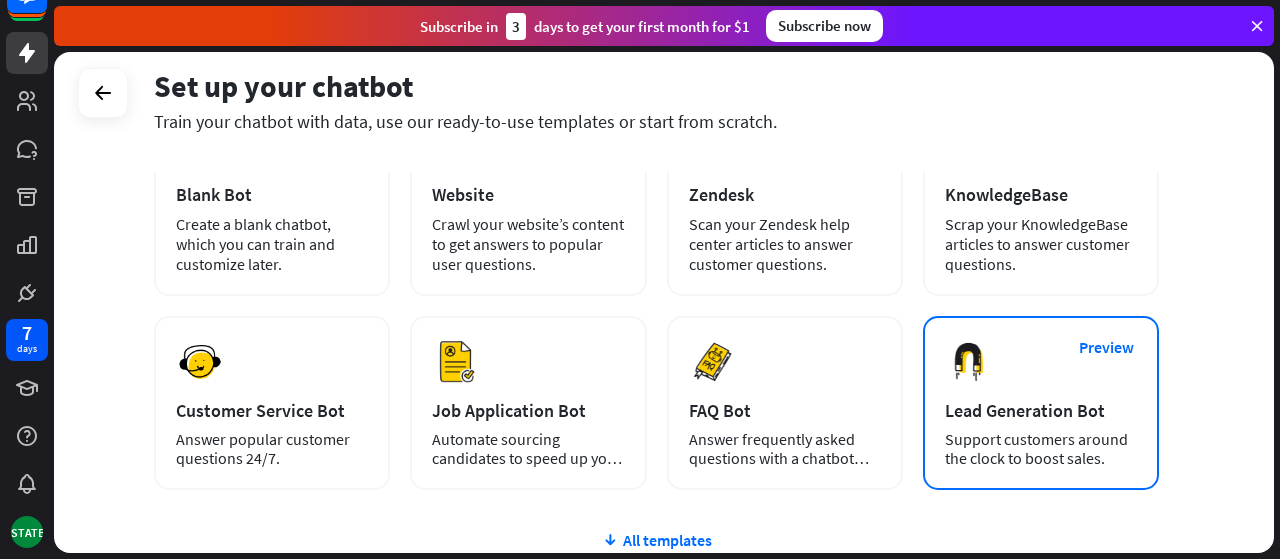 drag, startPoint x: 1279, startPoint y: 241, endPoint x: 1128, endPoint y: 367, distance: 196.66469 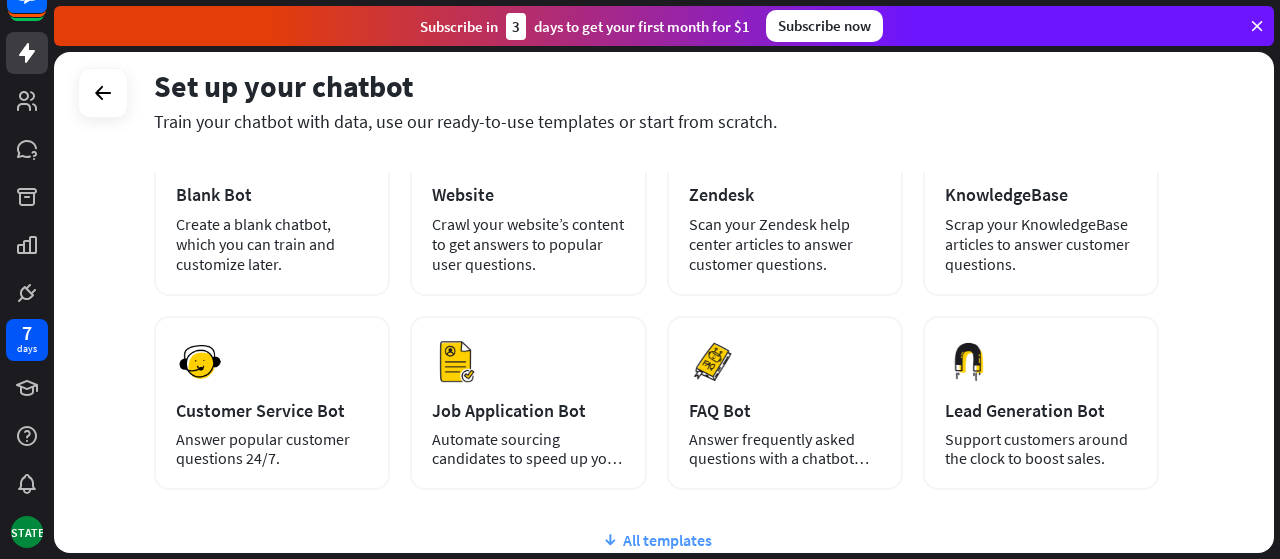 click on "All templates" at bounding box center (656, 540) 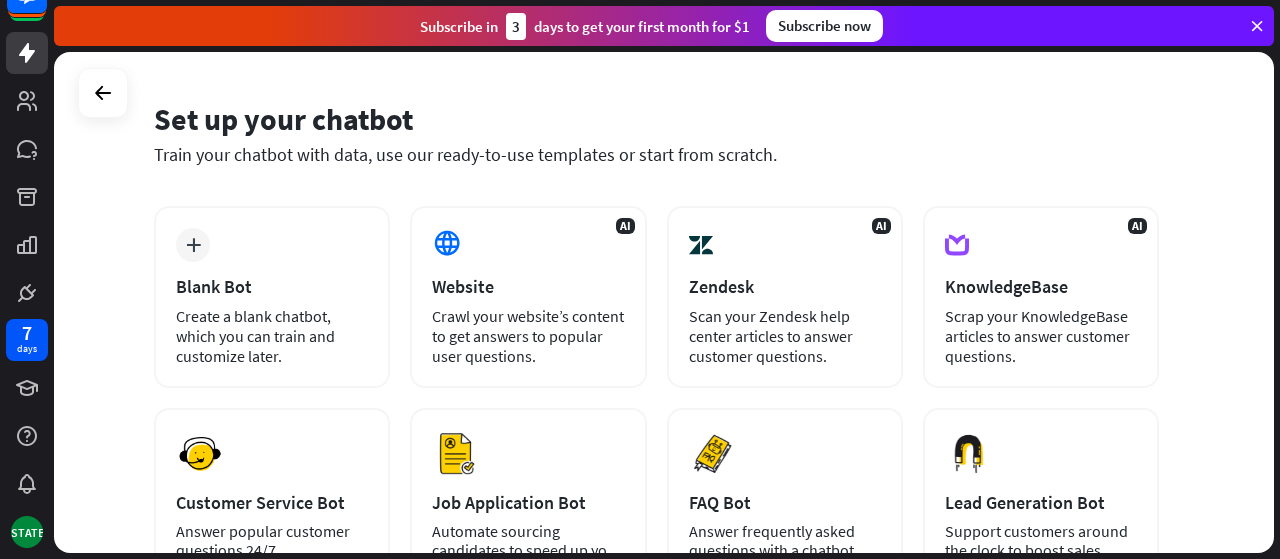 scroll, scrollTop: 44, scrollLeft: 0, axis: vertical 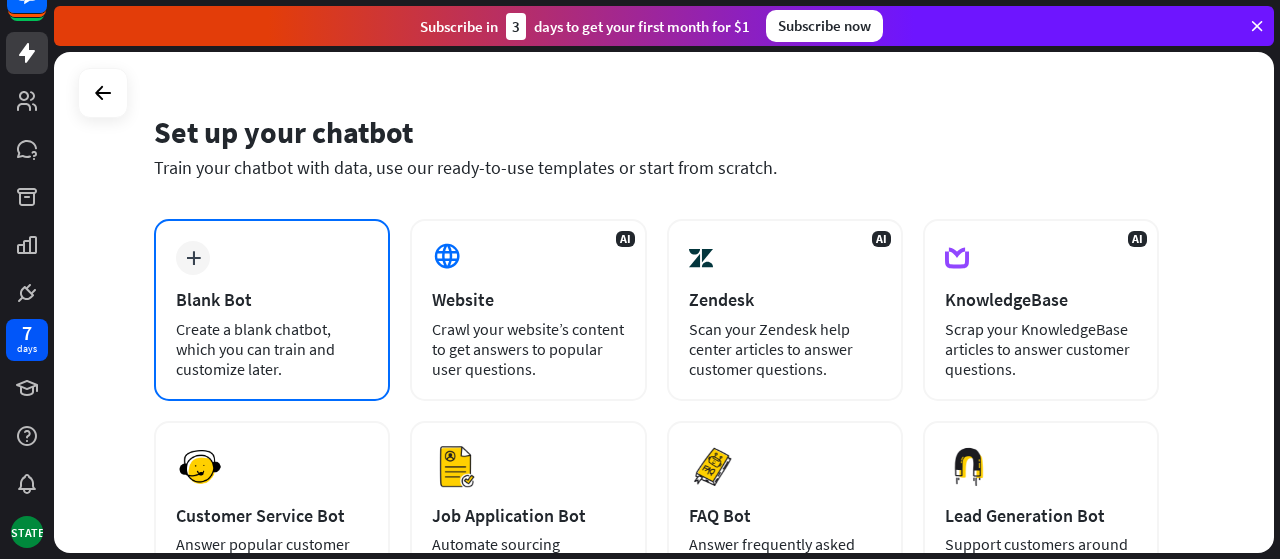click on "plus   Blank Bot
Create a blank chatbot, which you can train and
customize later." at bounding box center [272, 310] 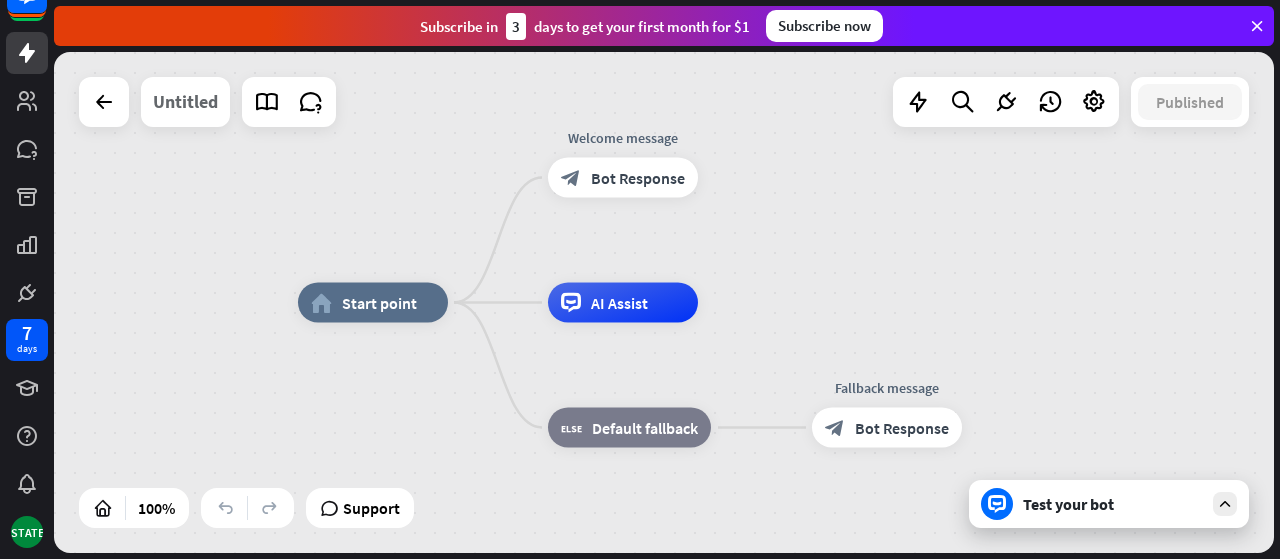 click on "Untitled" at bounding box center (185, 102) 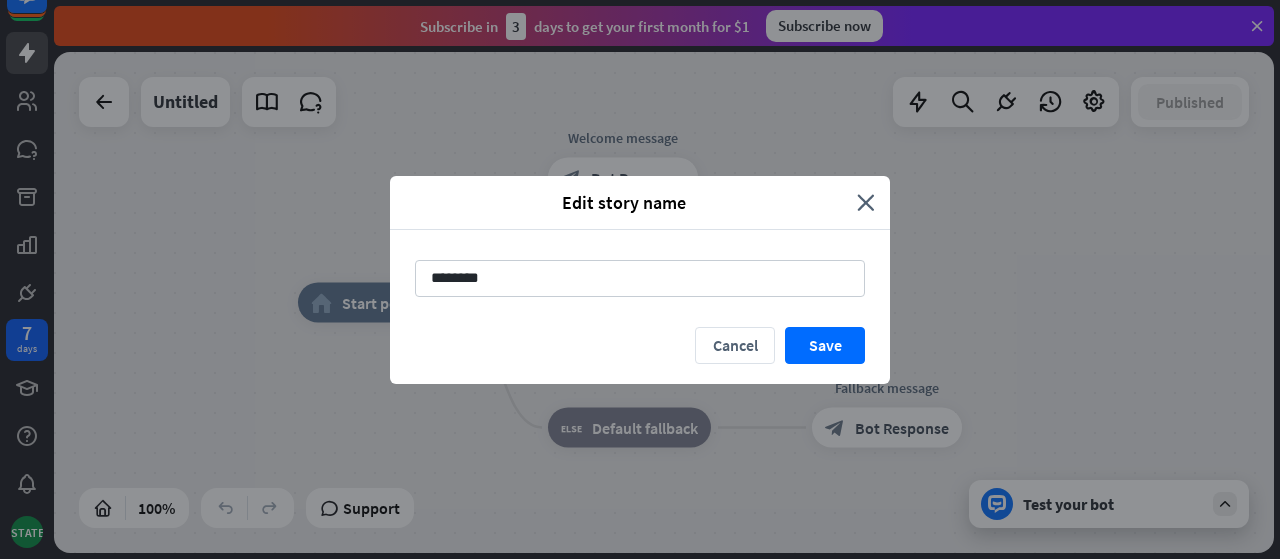 drag, startPoint x: 670, startPoint y: 279, endPoint x: 332, endPoint y: 281, distance: 338.00592 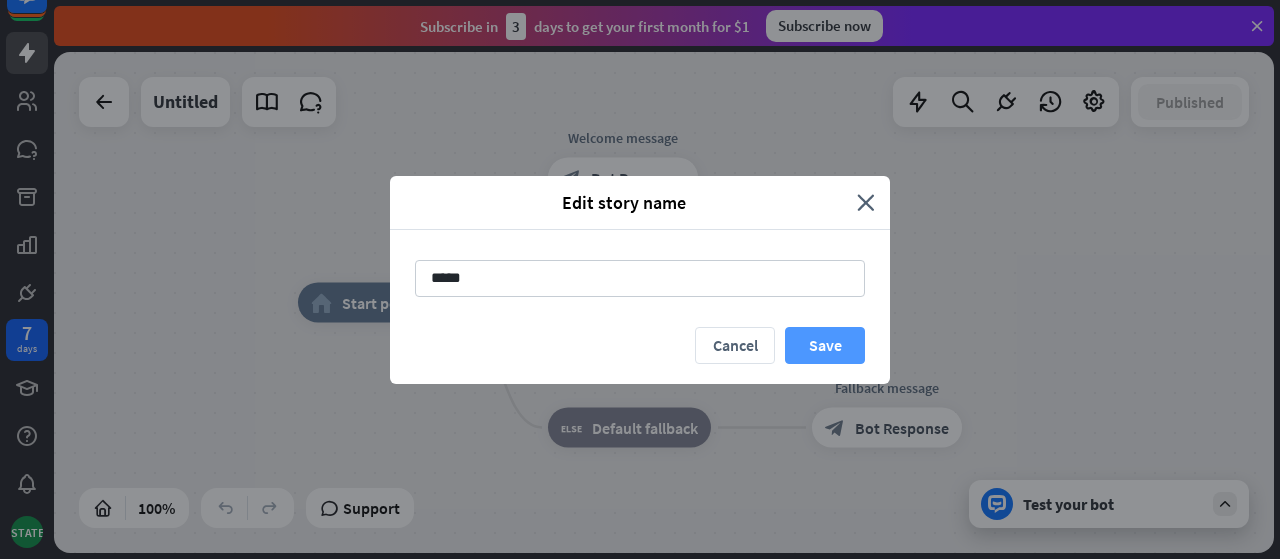 type on "*****" 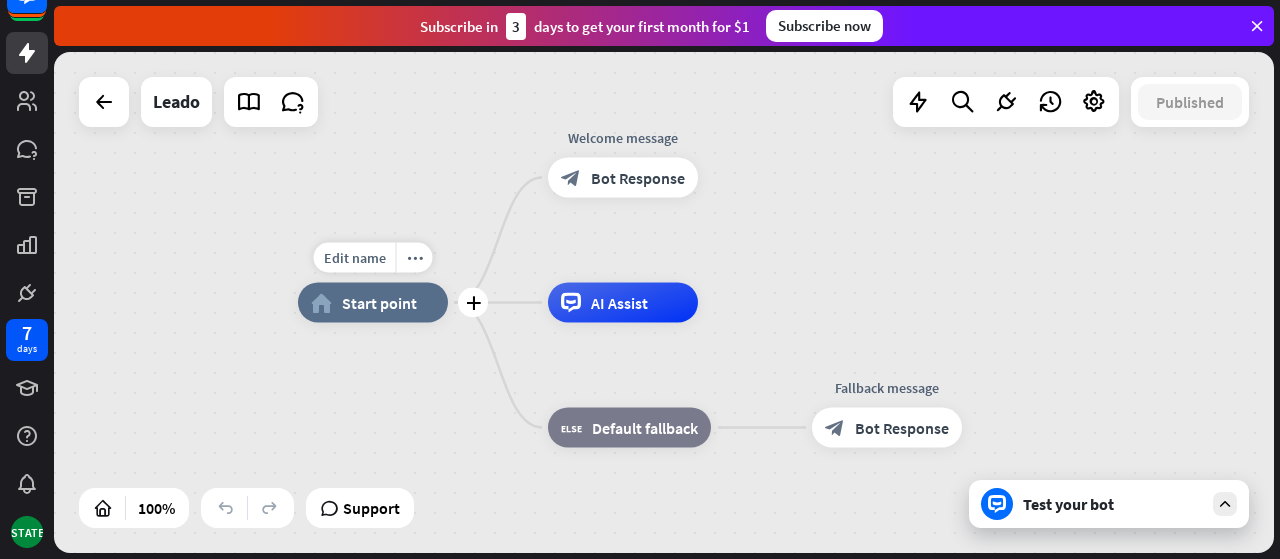 click on "Edit name   more_horiz         plus     home_2   Start point" at bounding box center (373, 303) 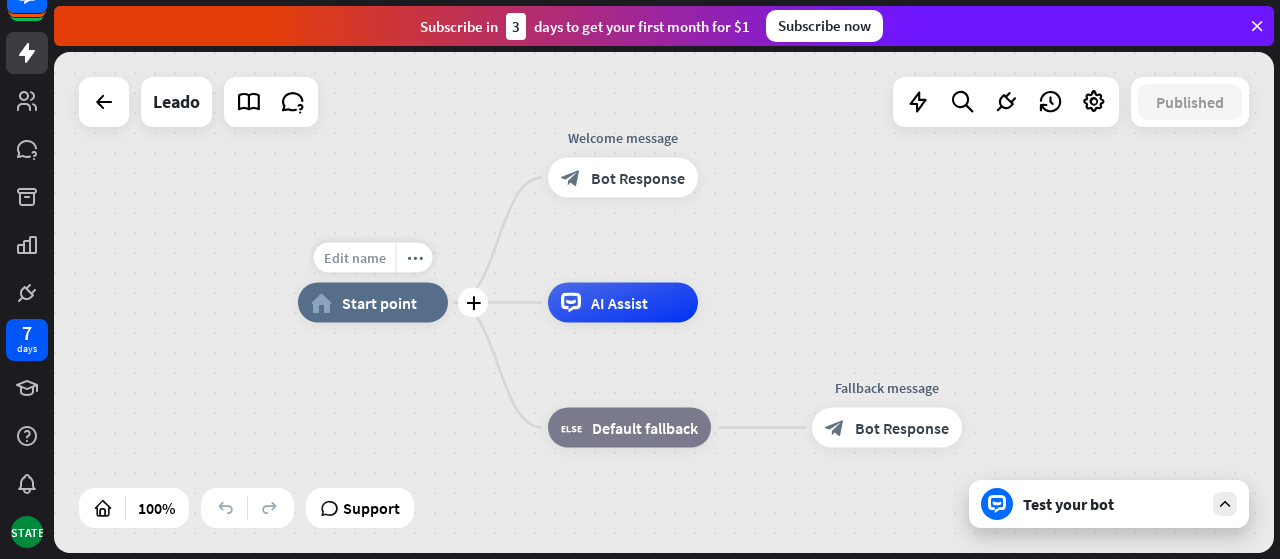 click on "Edit name" at bounding box center [355, 258] 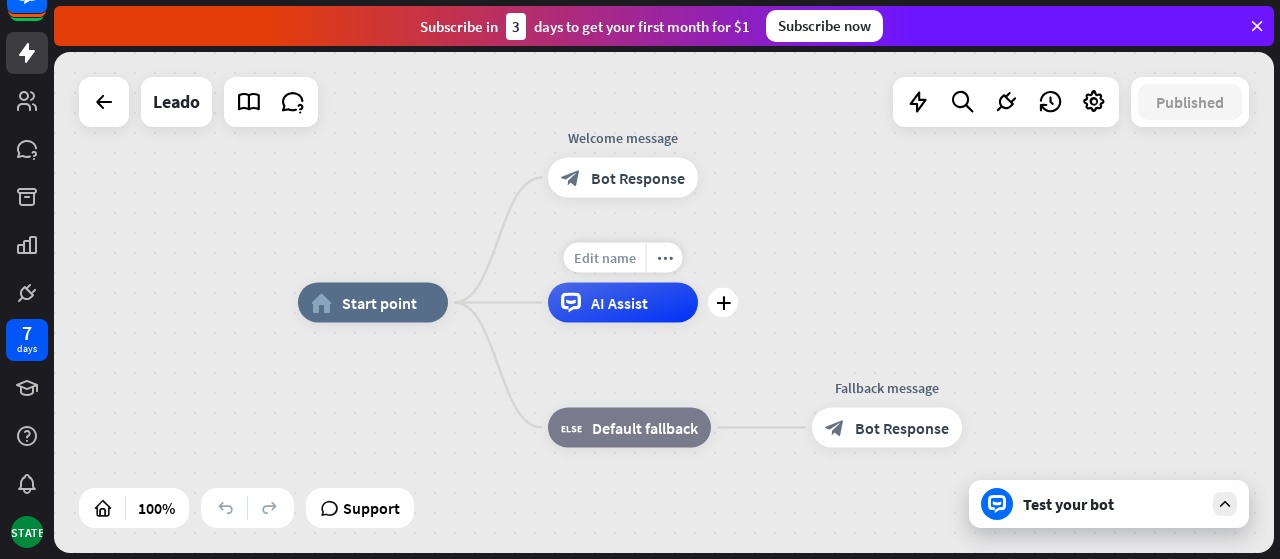 click on "Edit name" at bounding box center (605, 258) 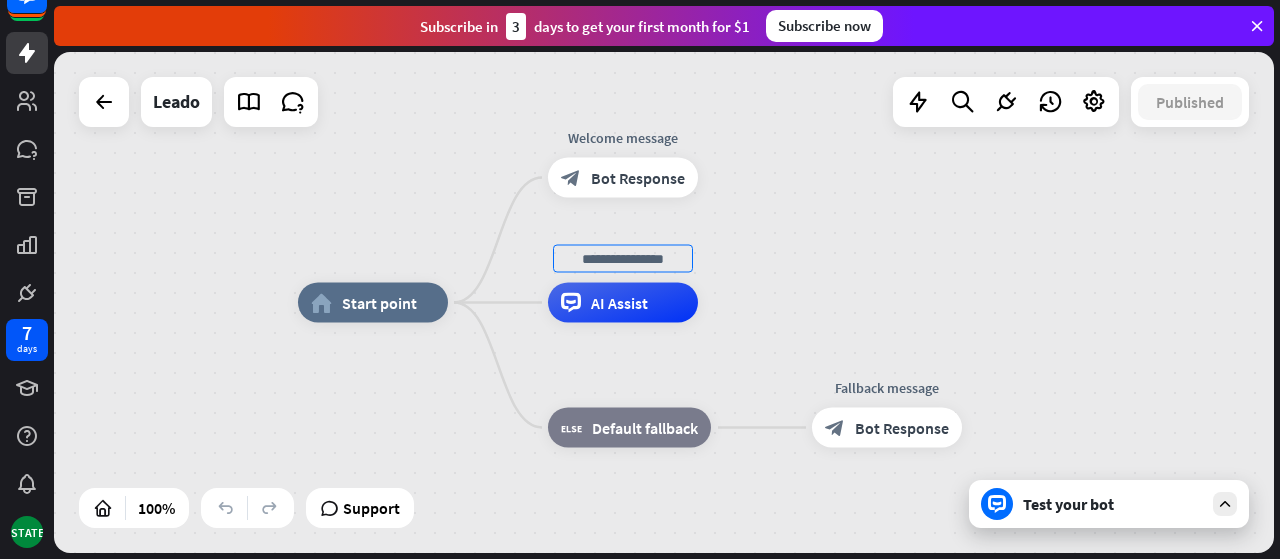 click on "Test your bot" at bounding box center [1109, 504] 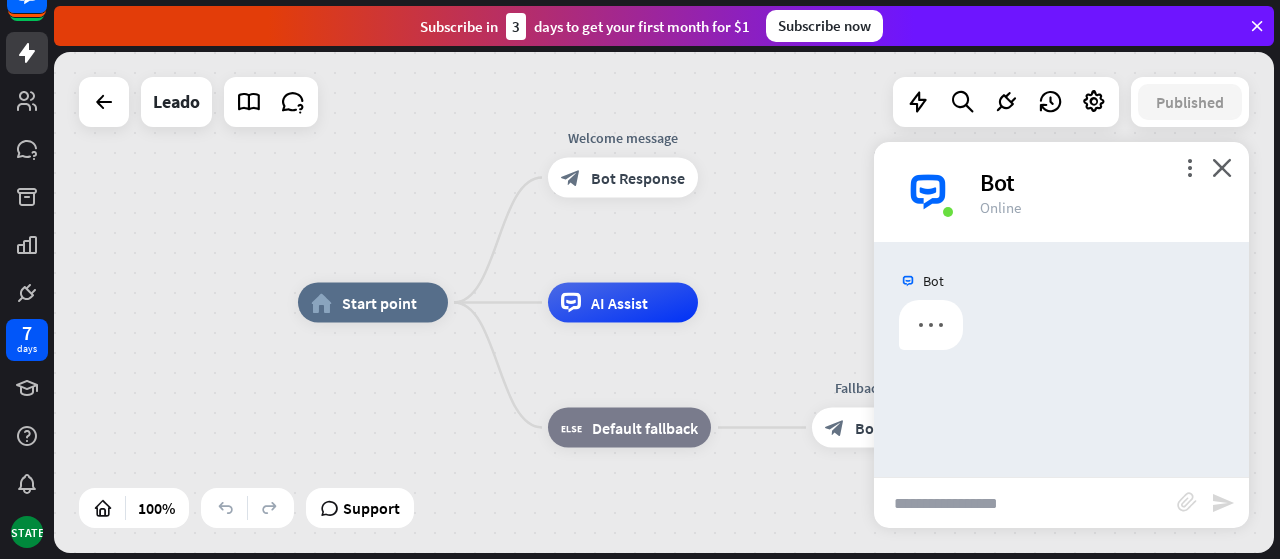 click at bounding box center [1025, 503] 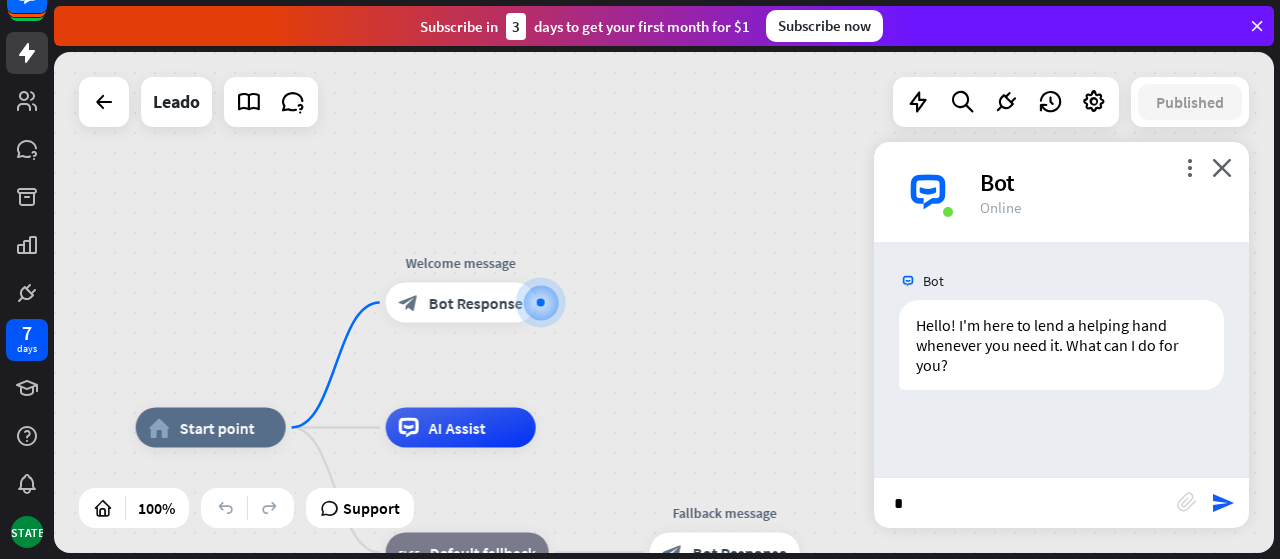 click on "more_vert
close
Bot
Online" at bounding box center (1061, 192) 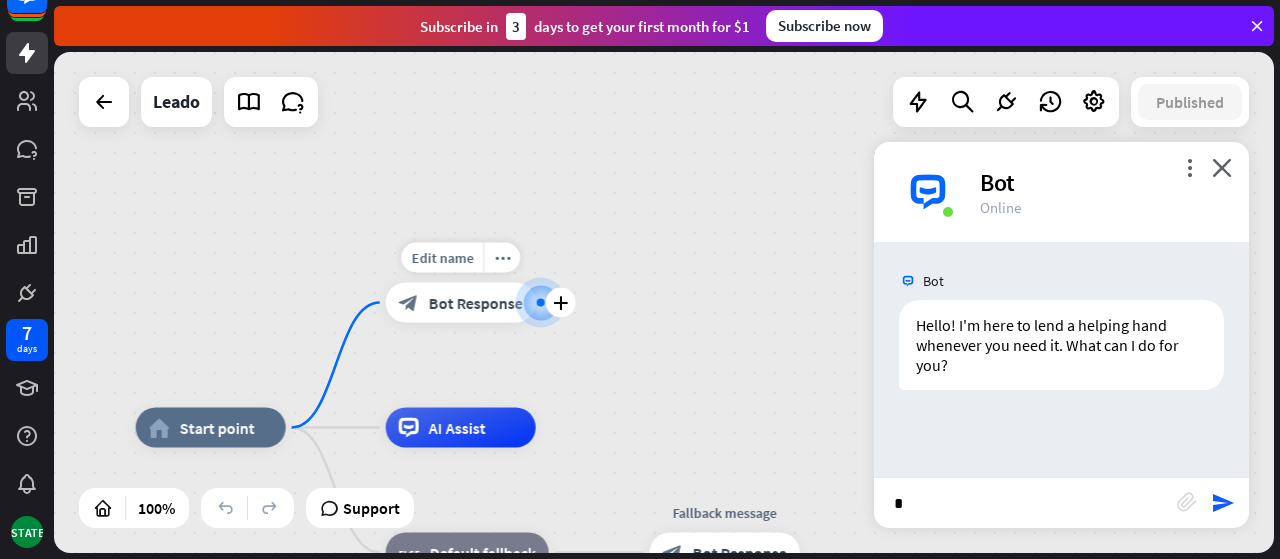click on "block_bot_response   Bot Response" at bounding box center [461, 303] 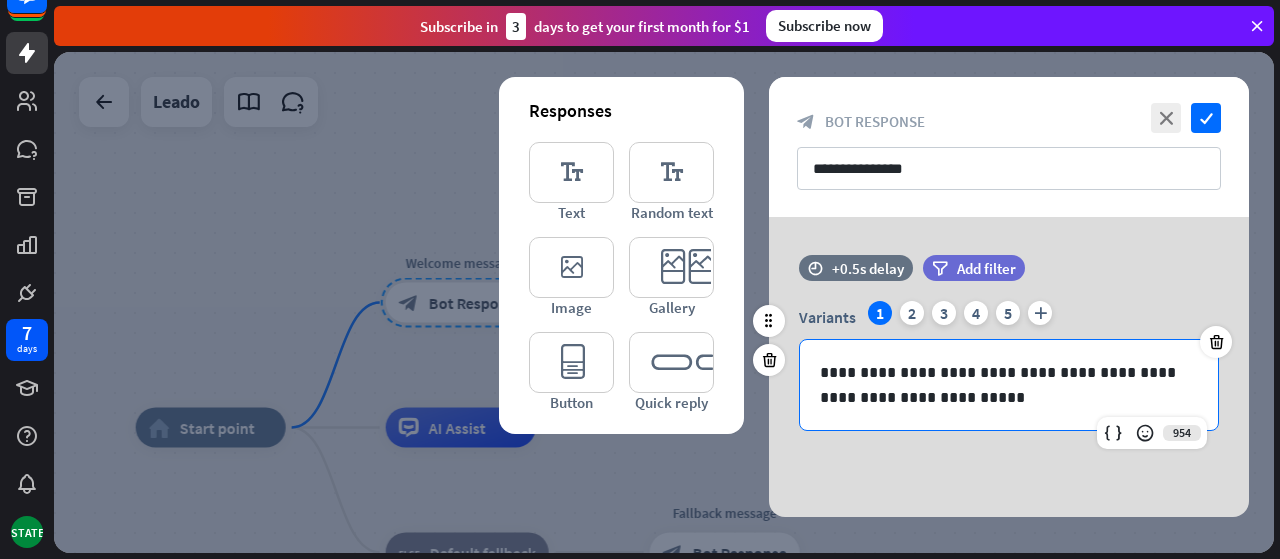 click on "**********" at bounding box center (1009, 385) 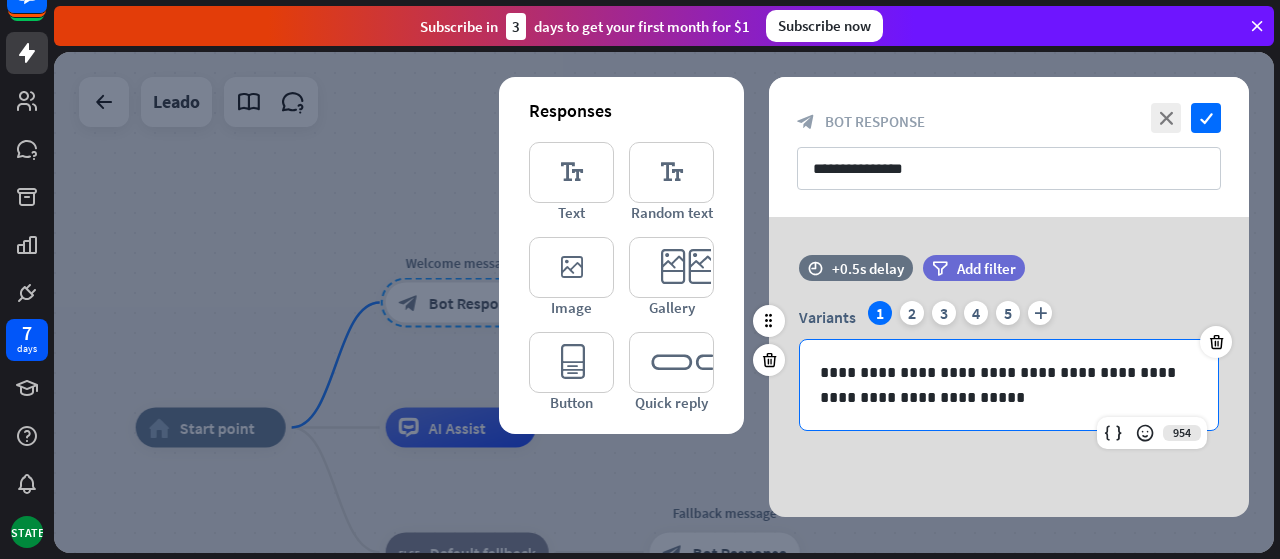 drag, startPoint x: 972, startPoint y: 412, endPoint x: 925, endPoint y: 390, distance: 51.894123 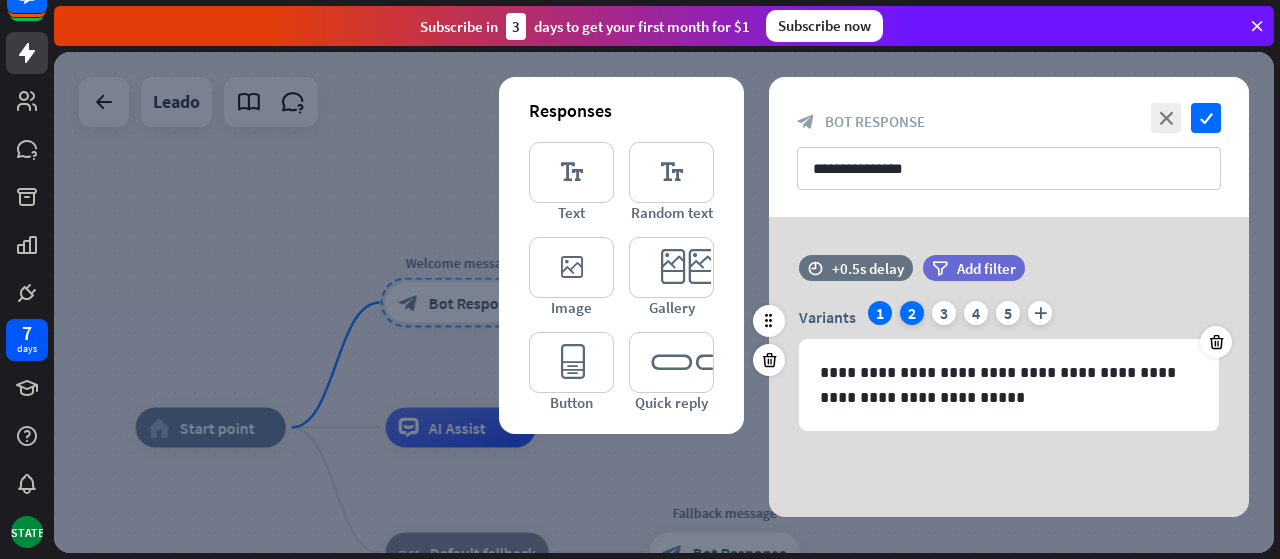 click on "2" at bounding box center (912, 313) 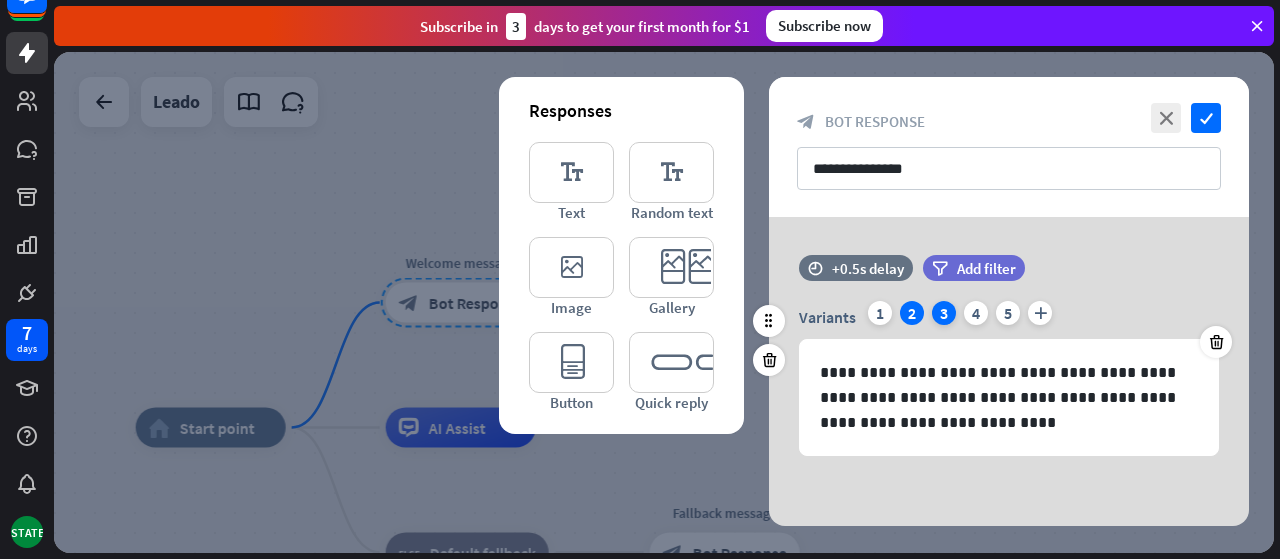click on "3" at bounding box center (944, 313) 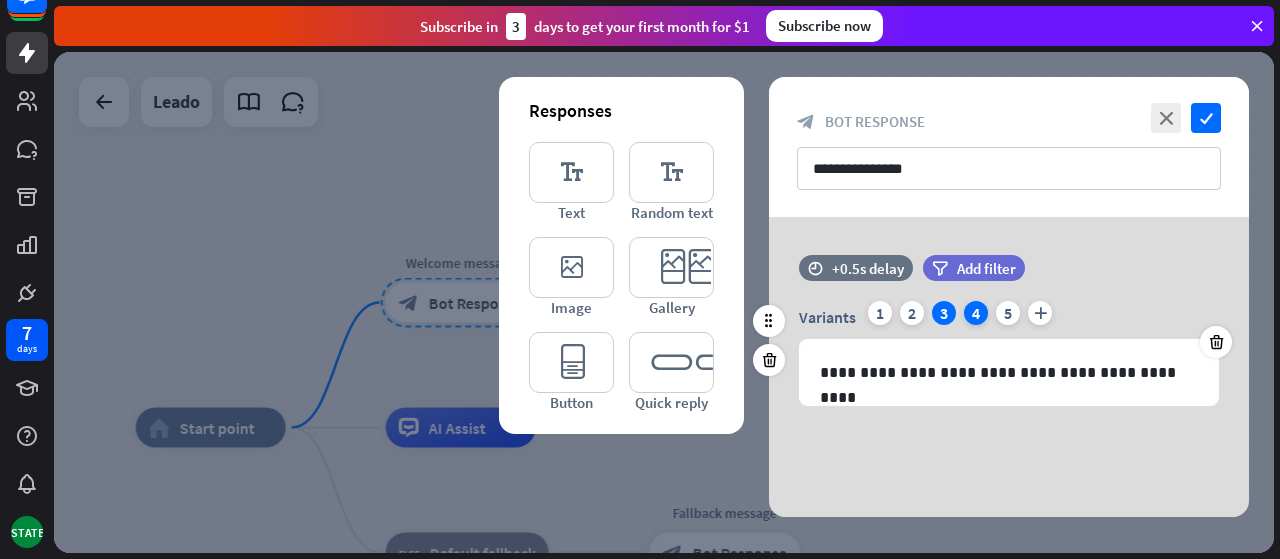click on "4" at bounding box center (976, 313) 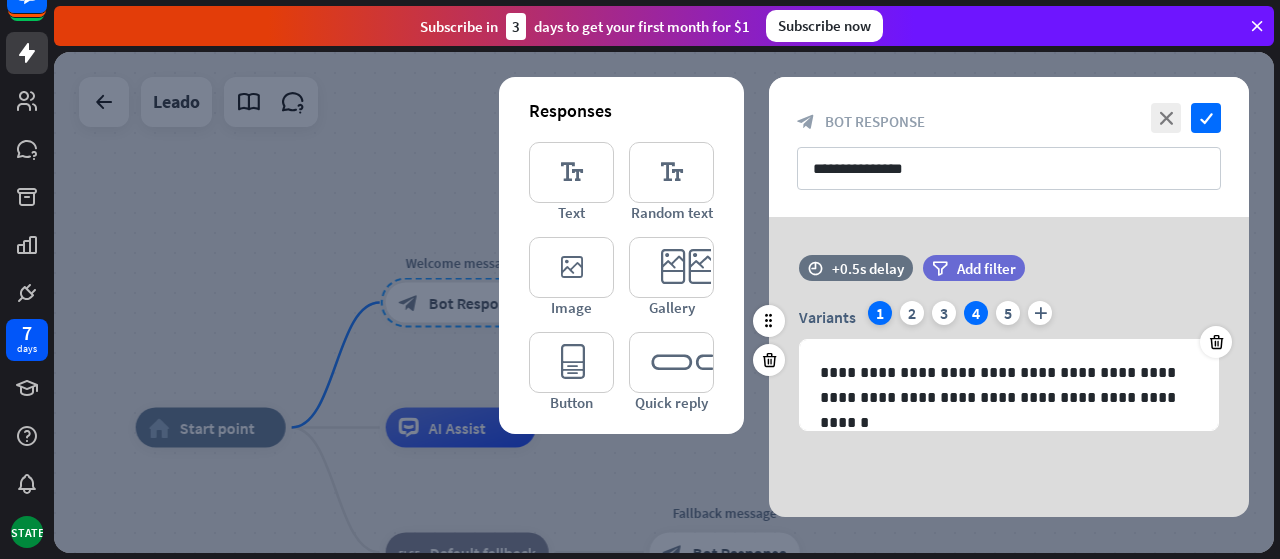 click on "1" at bounding box center [880, 313] 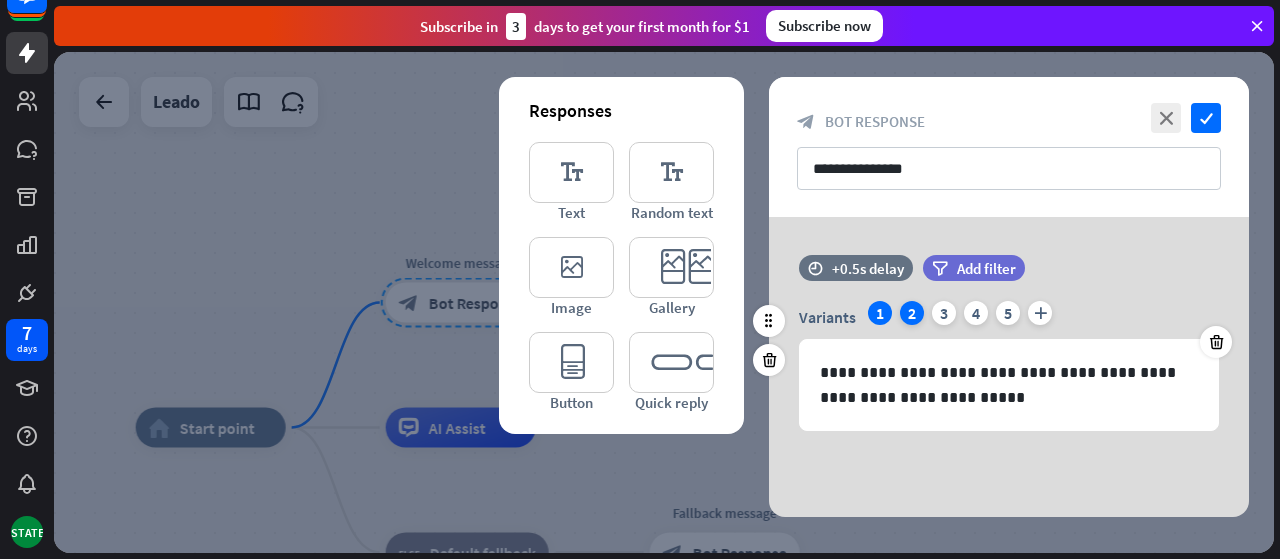click on "2" at bounding box center [912, 313] 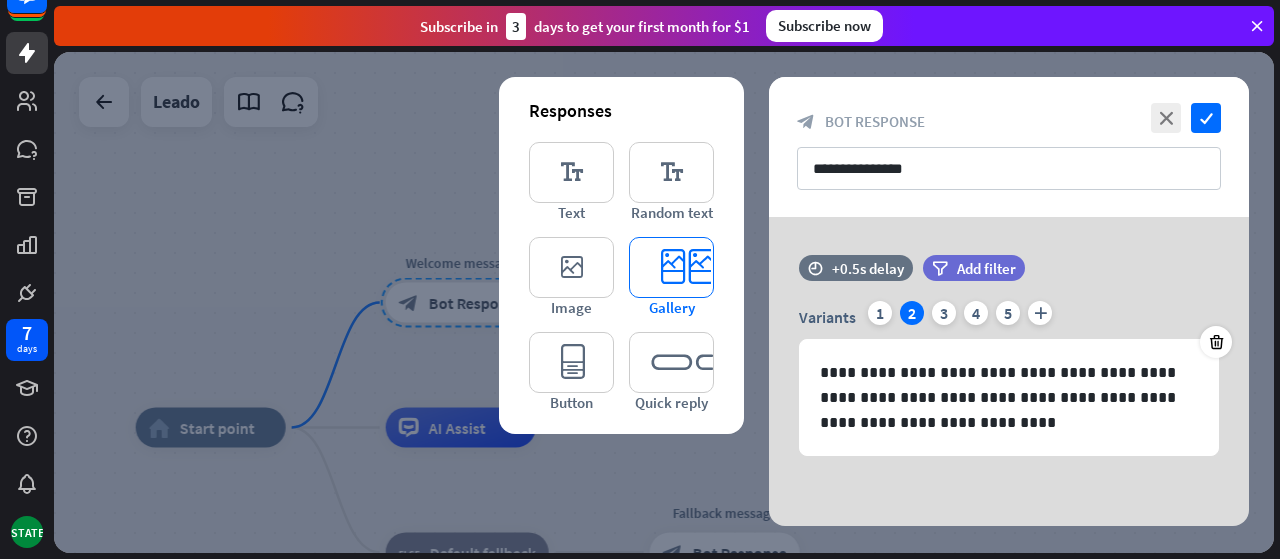 click on "editor_card" at bounding box center [671, 267] 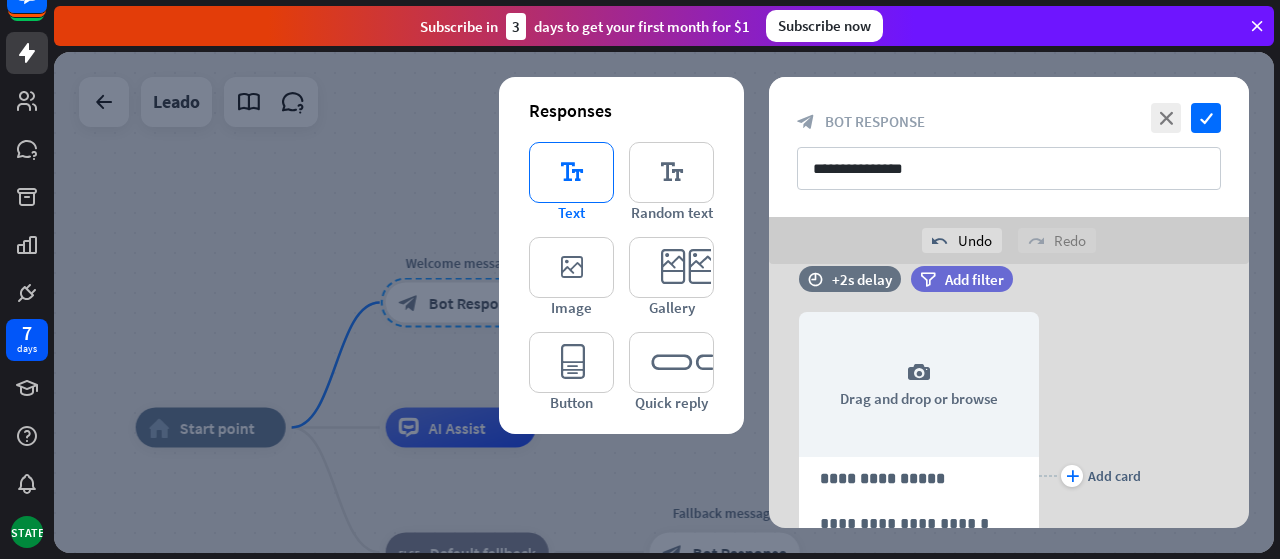 scroll, scrollTop: 258, scrollLeft: 0, axis: vertical 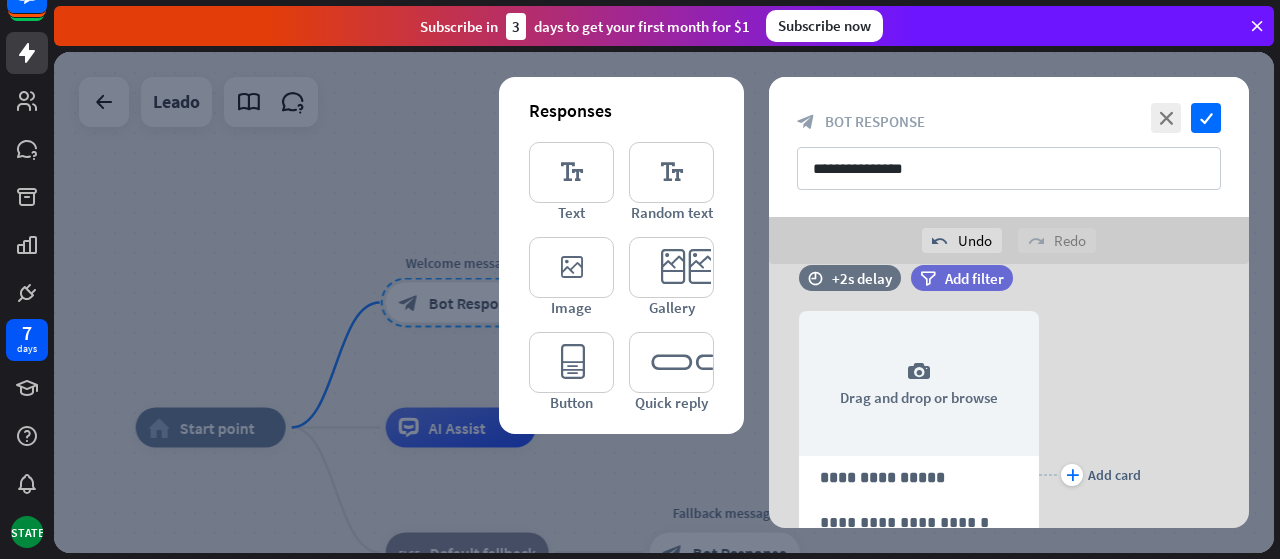 click on "Subscribe in
3
days
to get your first month for $1
Subscribe now" at bounding box center (664, 26) 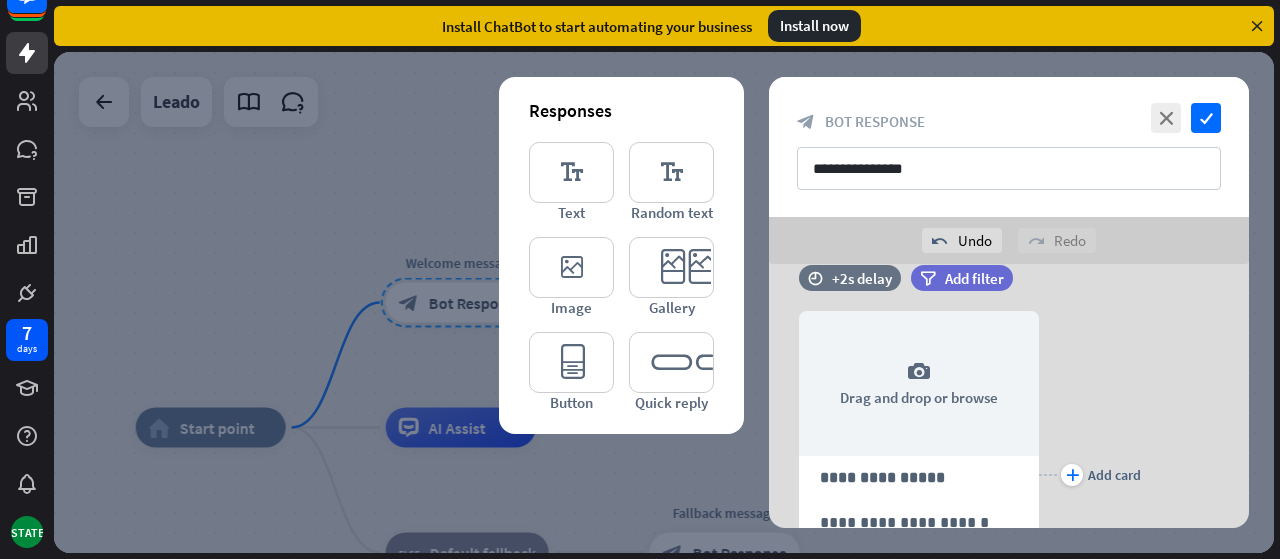 click at bounding box center (1257, 26) 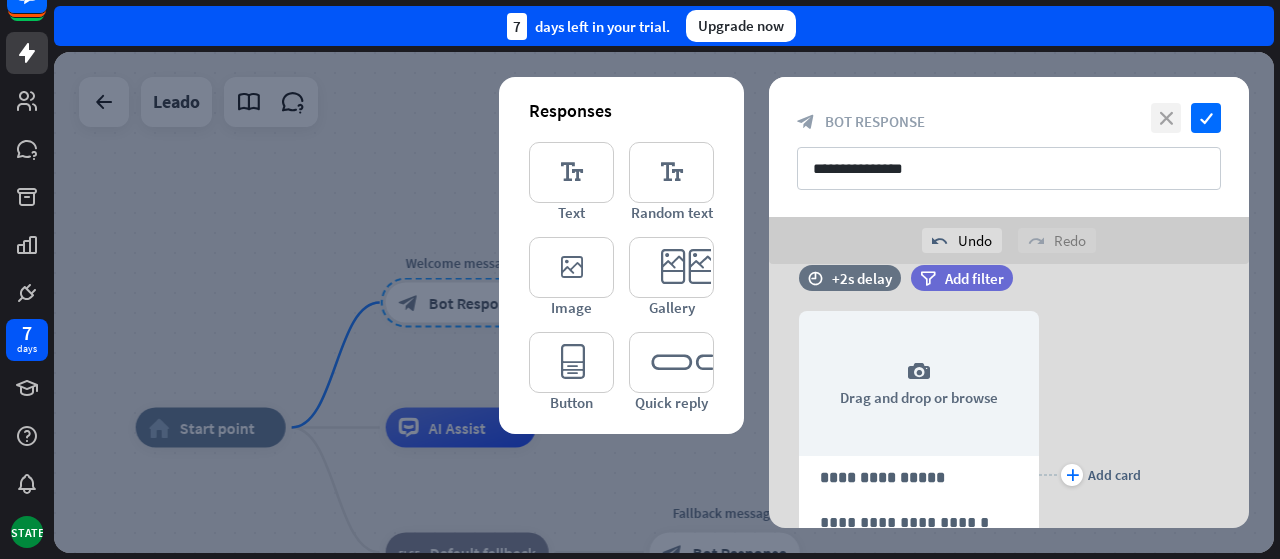 click on "close" at bounding box center (1166, 118) 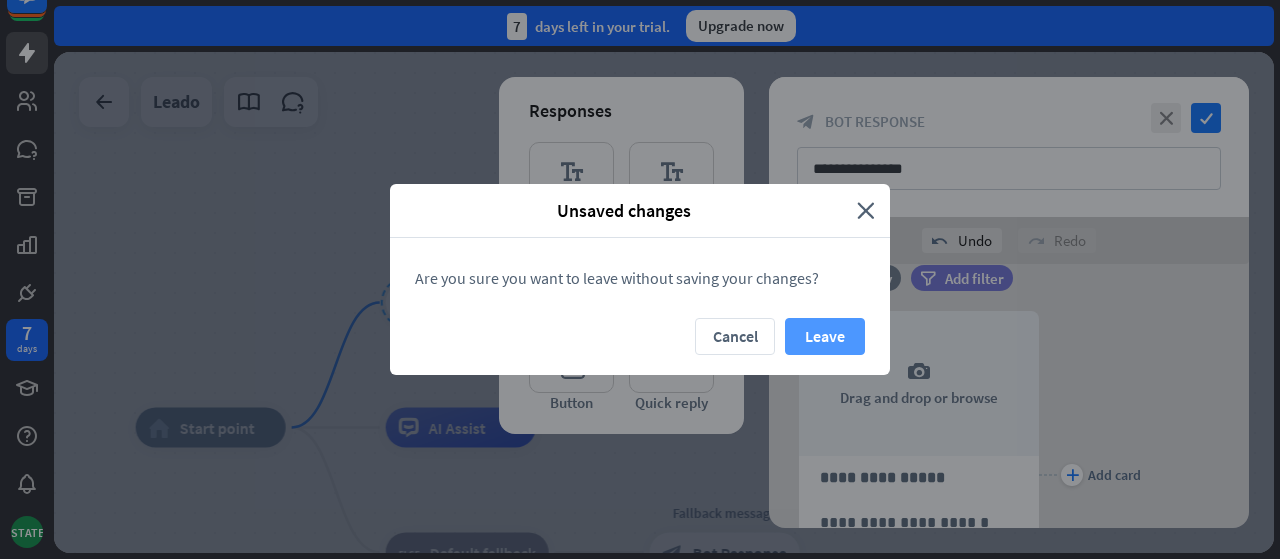 click on "Leave" at bounding box center (825, 336) 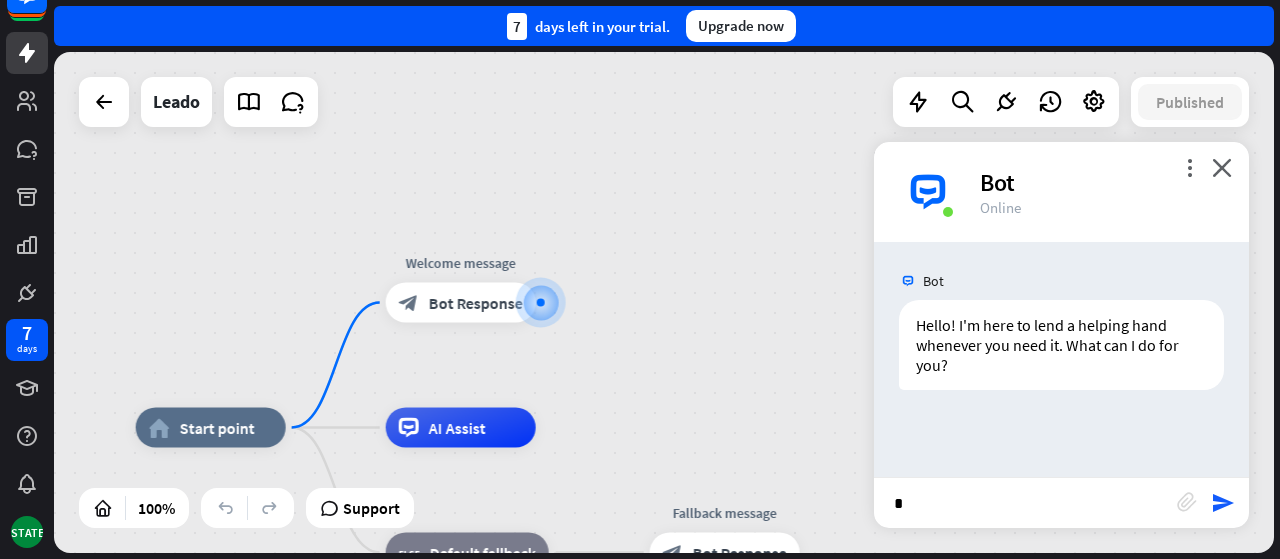 click on "*" at bounding box center [1025, 503] 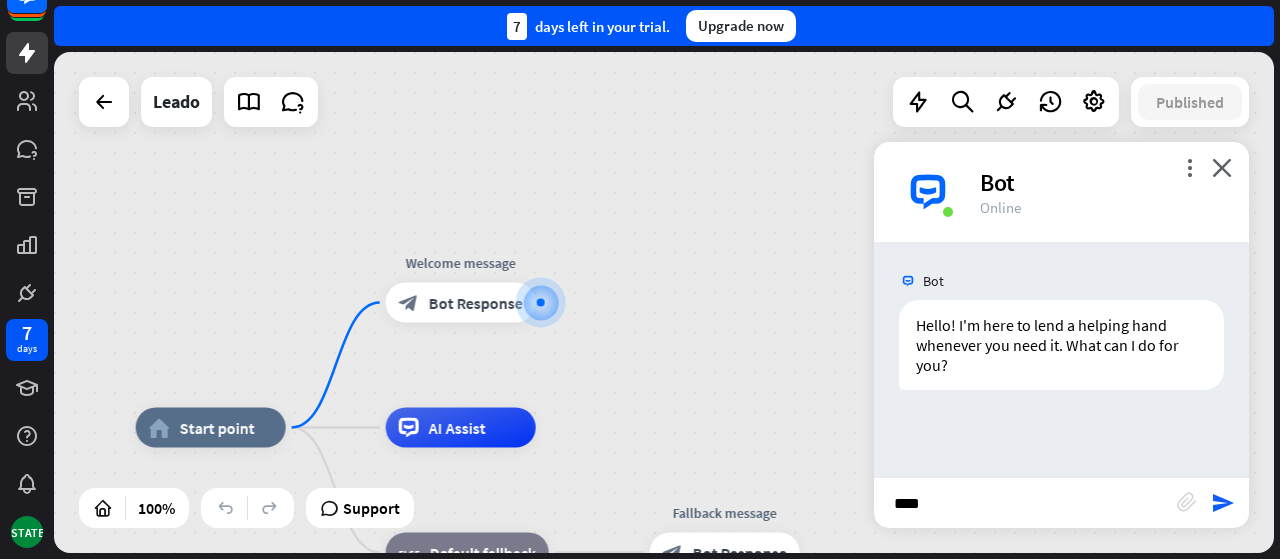 type on "*****" 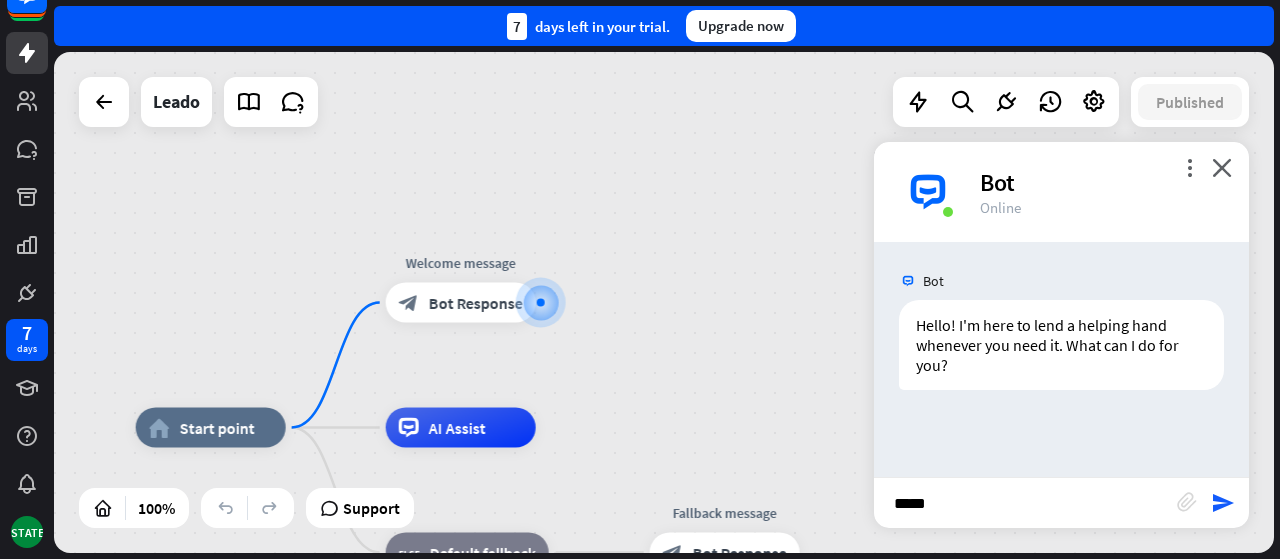 type 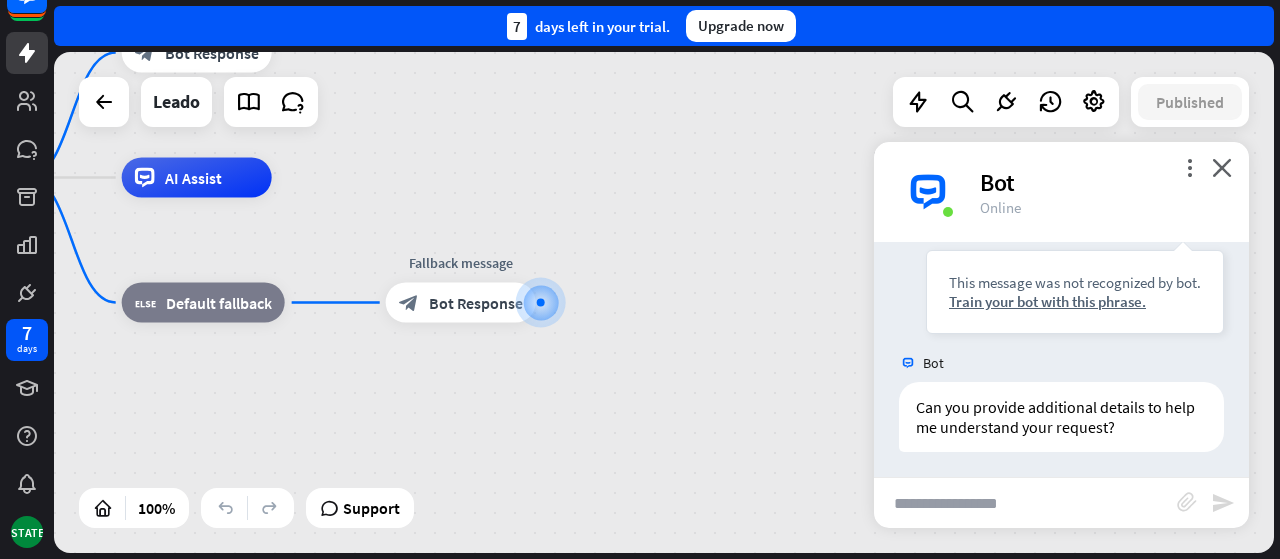 scroll, scrollTop: 261, scrollLeft: 0, axis: vertical 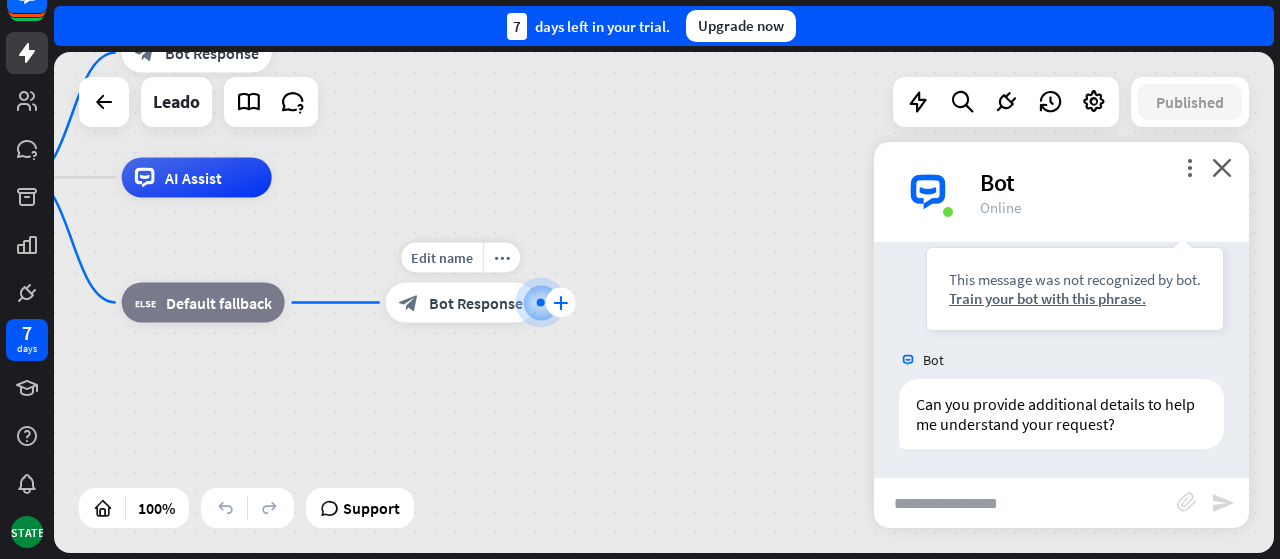 click on "plus" at bounding box center (561, 303) 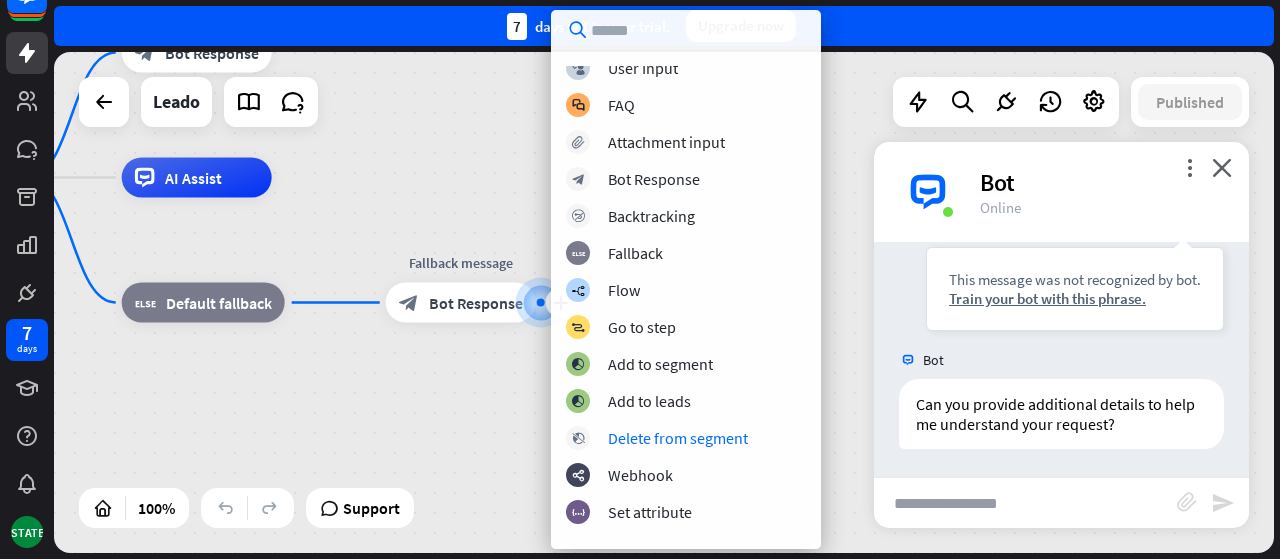 scroll, scrollTop: 0, scrollLeft: 0, axis: both 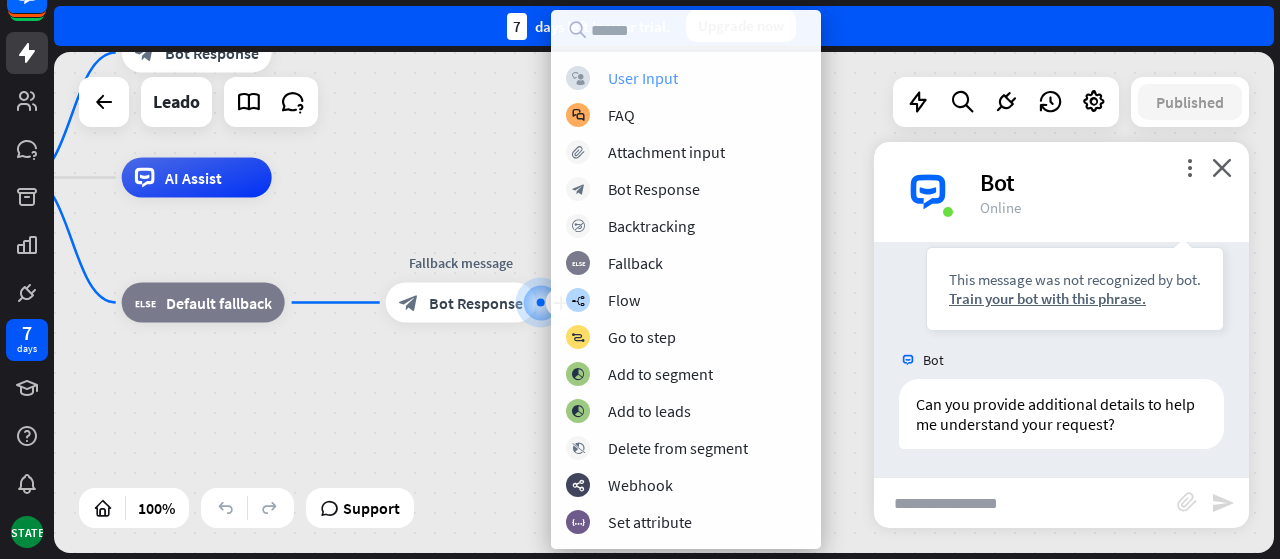 click on "User Input" at bounding box center (643, 78) 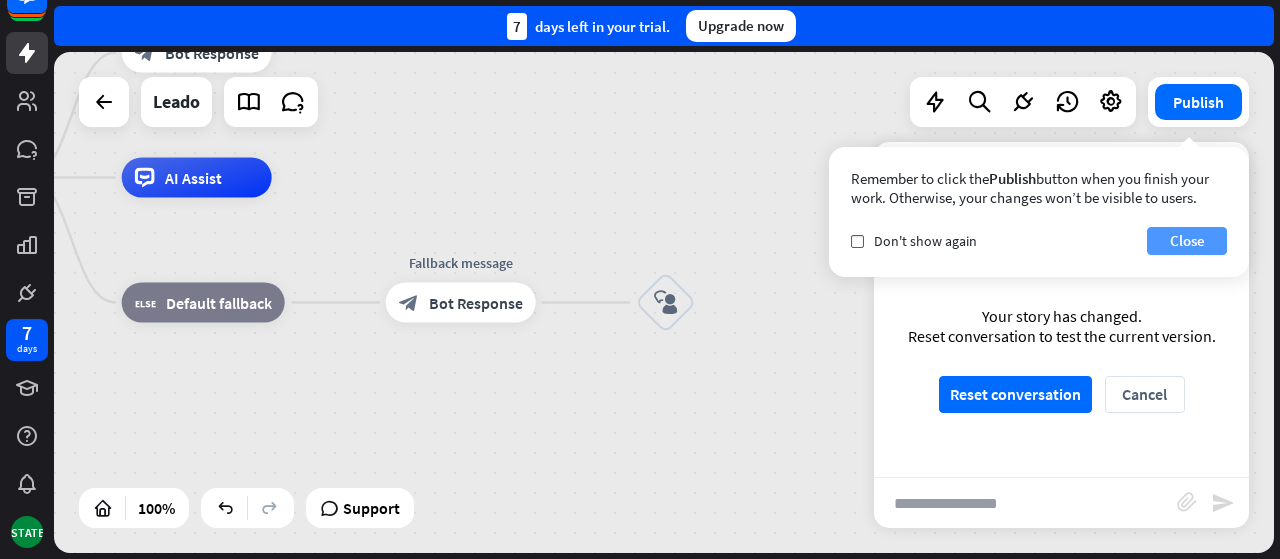 click on "Close" at bounding box center [1187, 241] 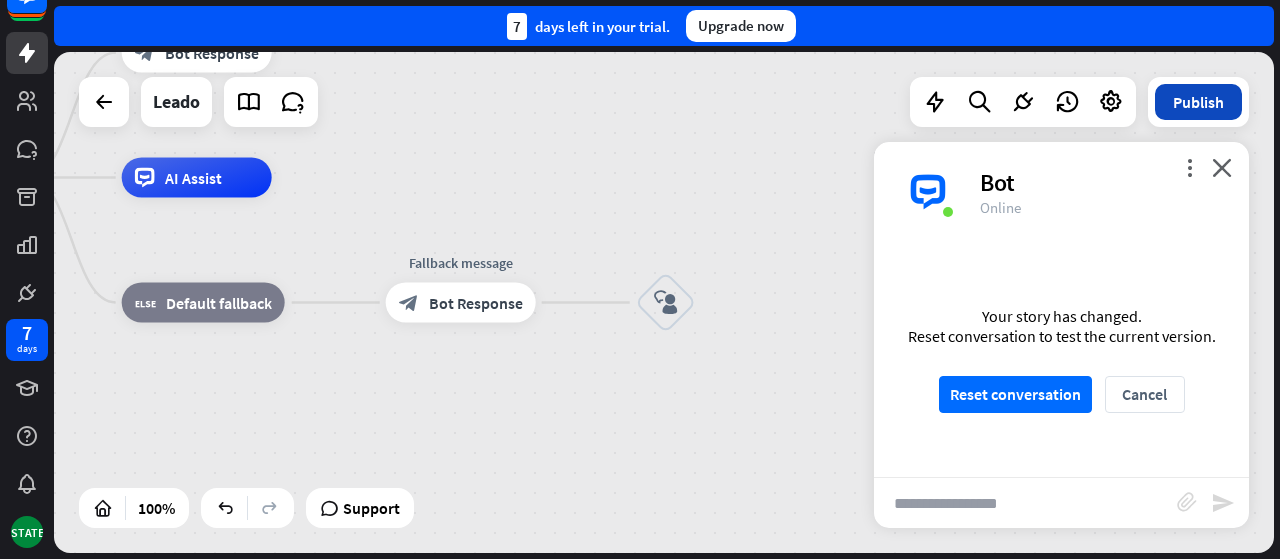 click on "Publish" at bounding box center (1198, 102) 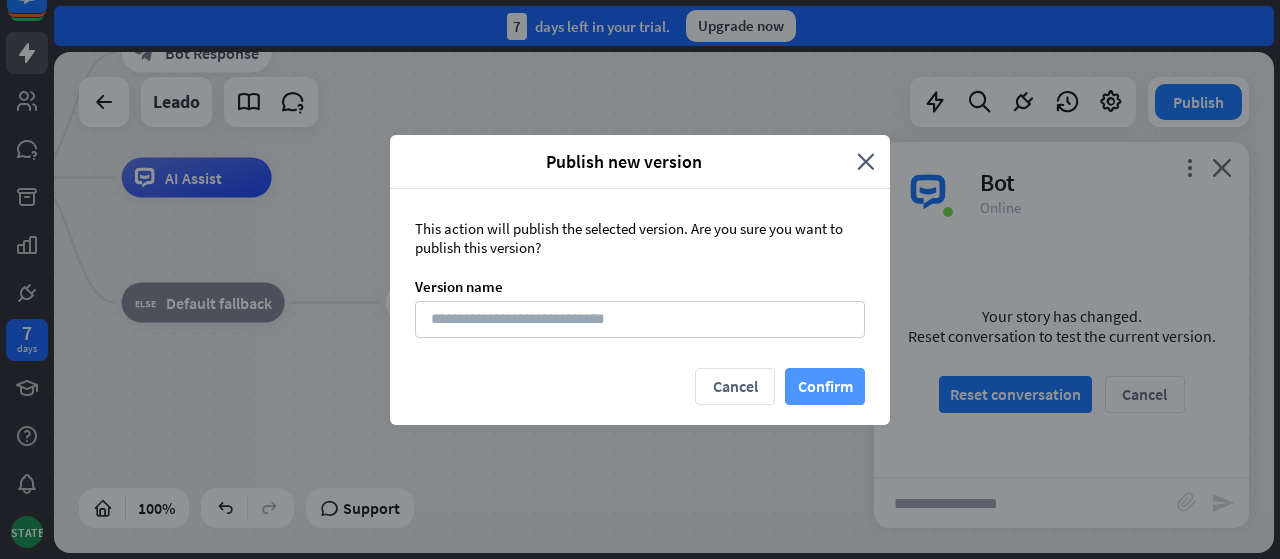 click on "Confirm" at bounding box center (825, 386) 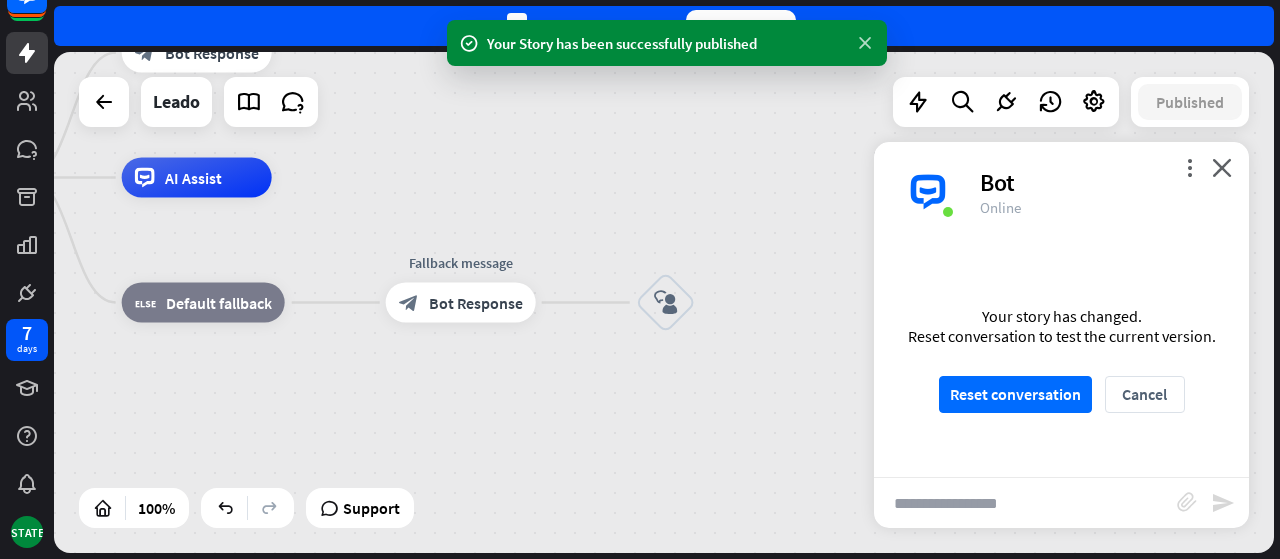 click at bounding box center [865, 43] 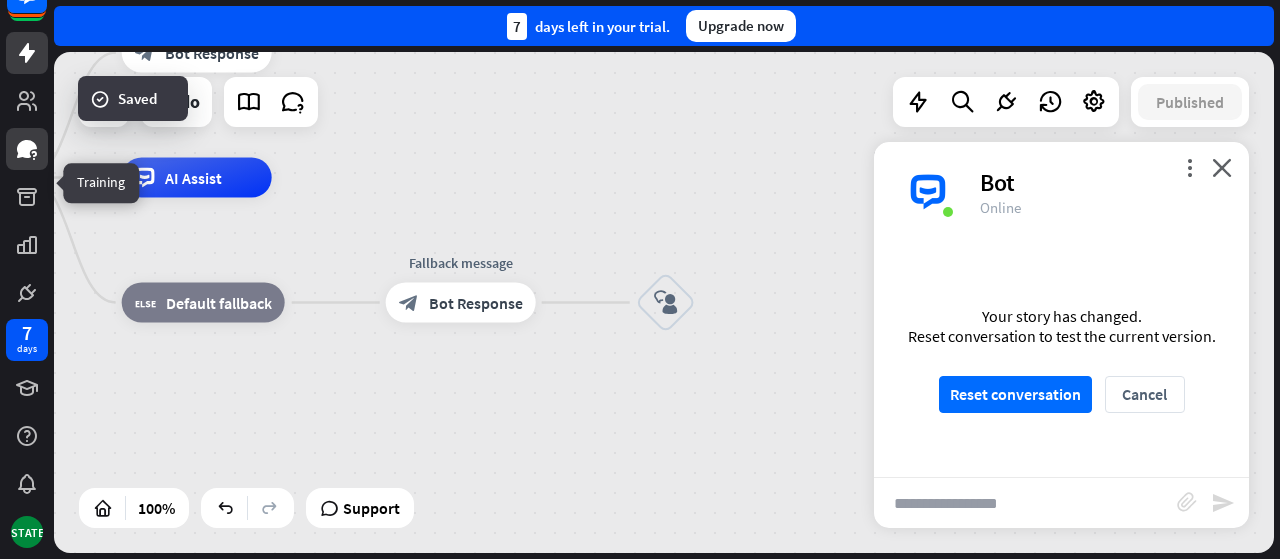 scroll, scrollTop: 0, scrollLeft: 0, axis: both 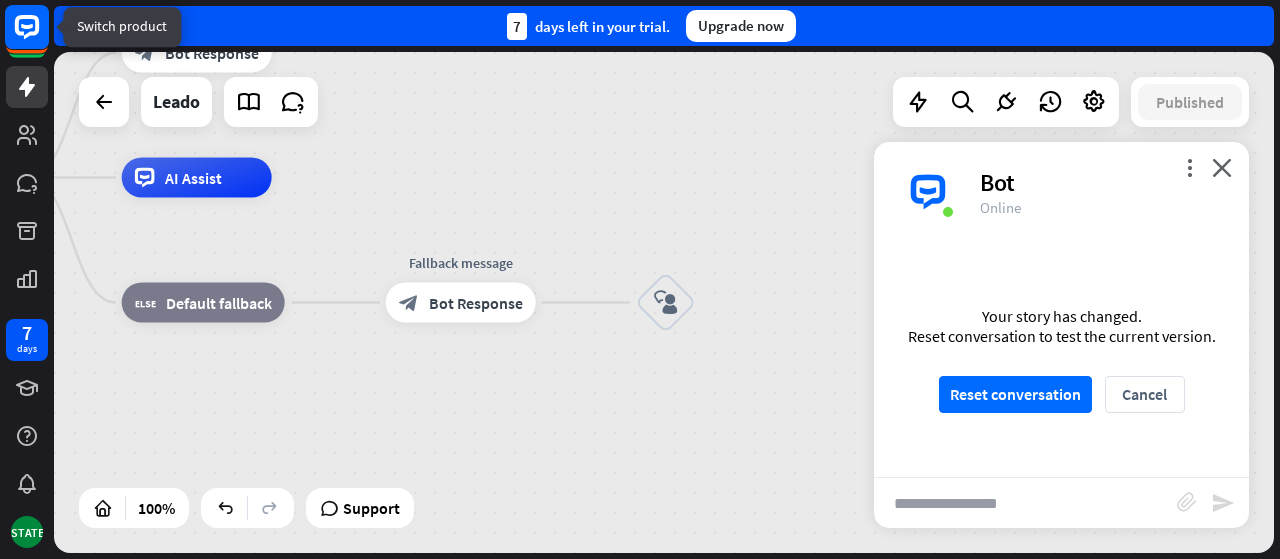 click 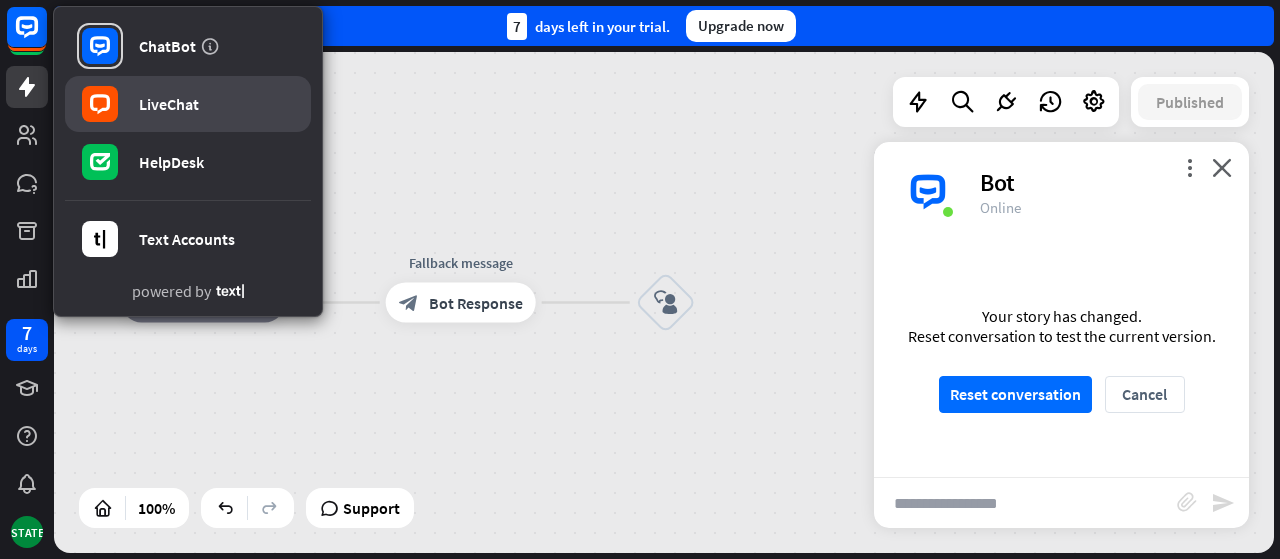 click on "LiveChat" at bounding box center [169, 104] 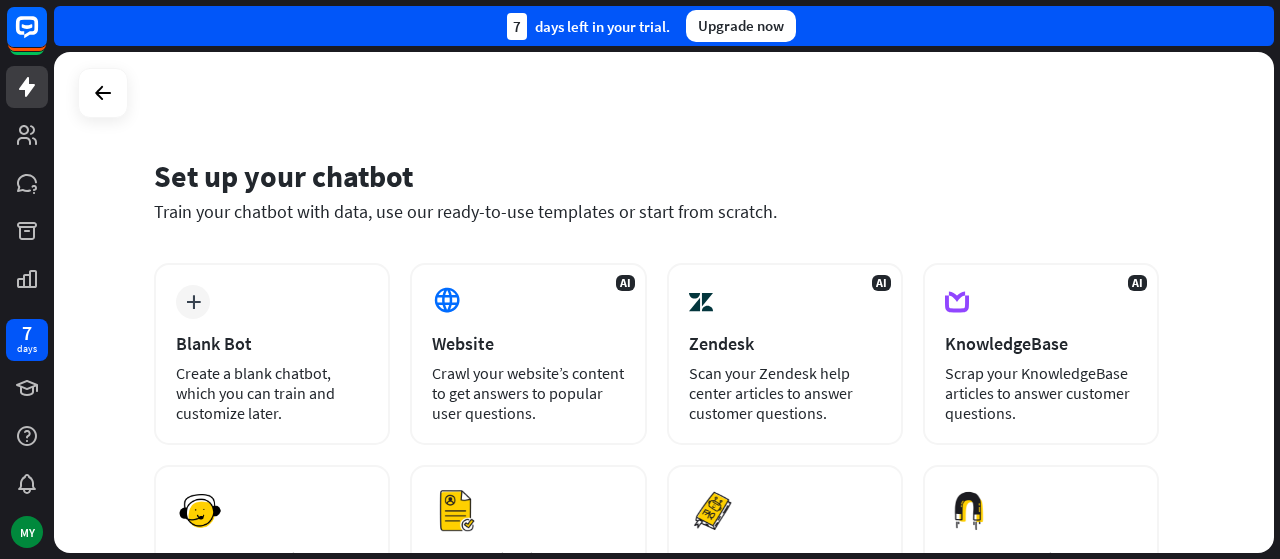 scroll, scrollTop: 0, scrollLeft: 0, axis: both 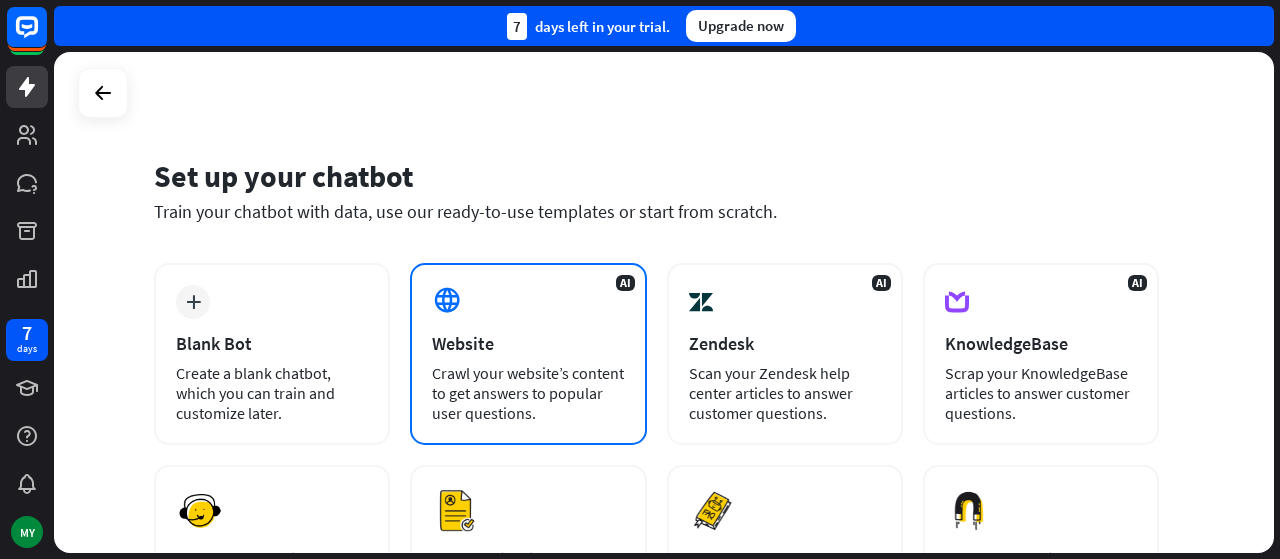 click on "Crawl your website’s content to get answers to
popular user questions." at bounding box center (528, 393) 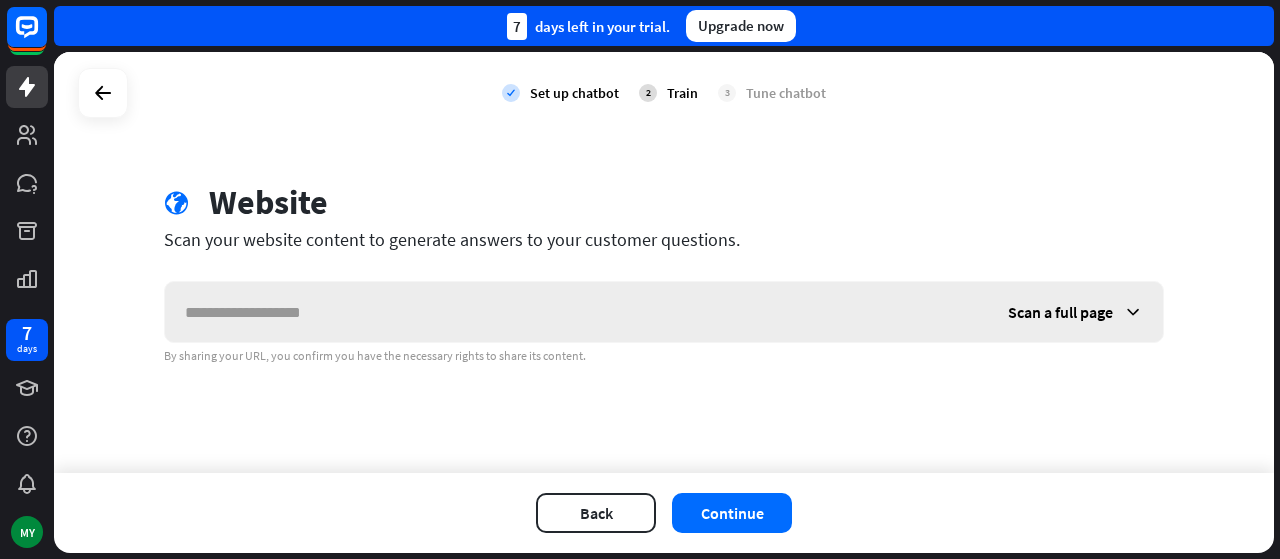click at bounding box center (1133, 312) 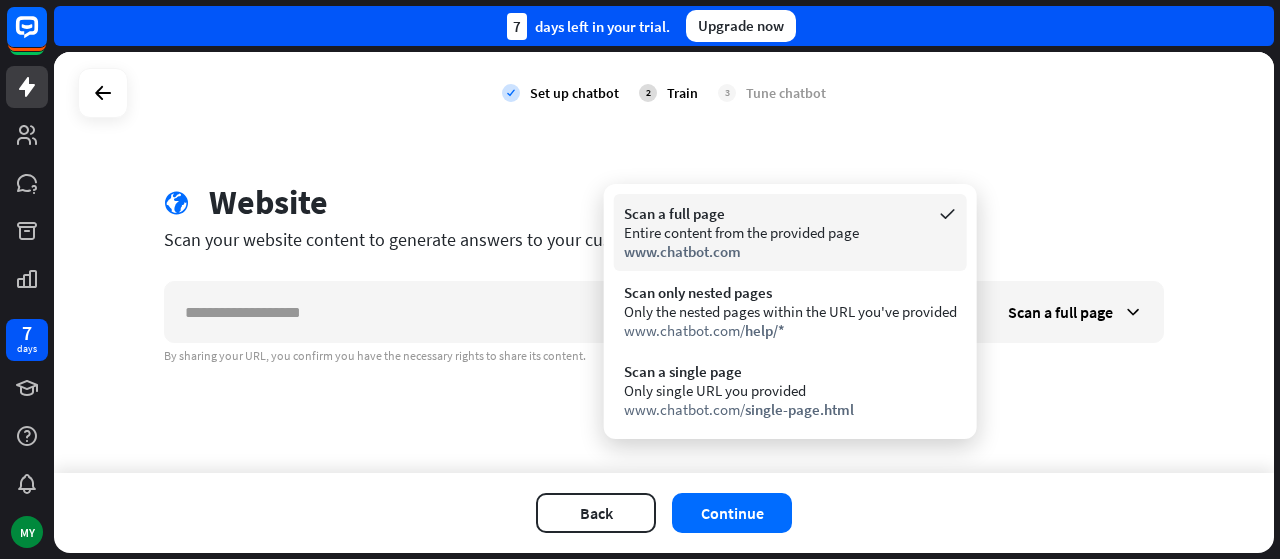 click on "Entire content from the provided page" at bounding box center (790, 232) 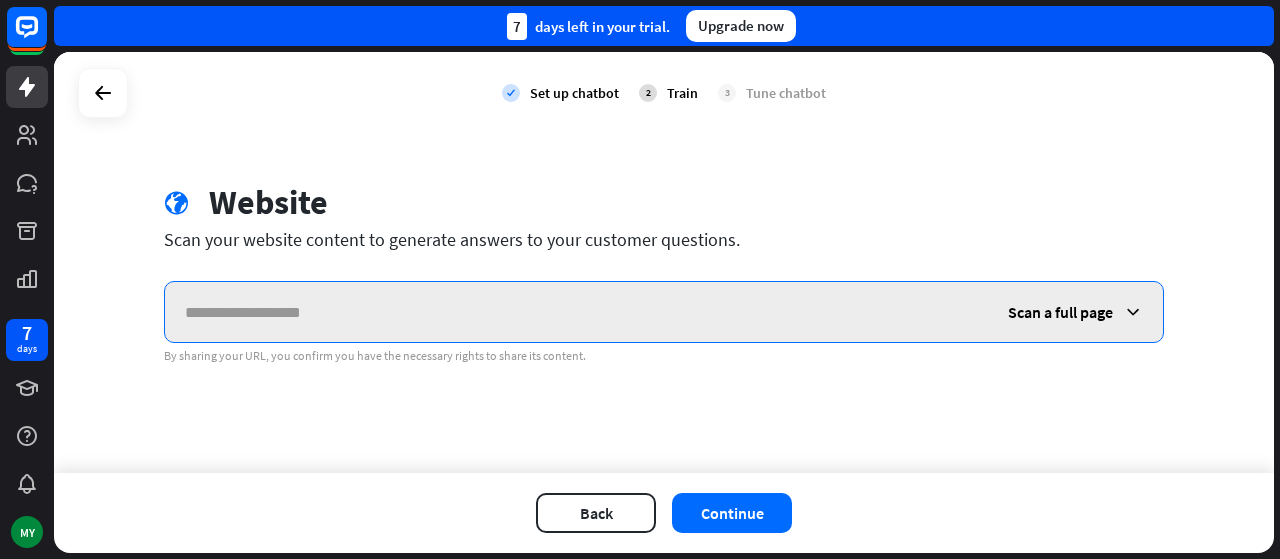 click at bounding box center [576, 312] 